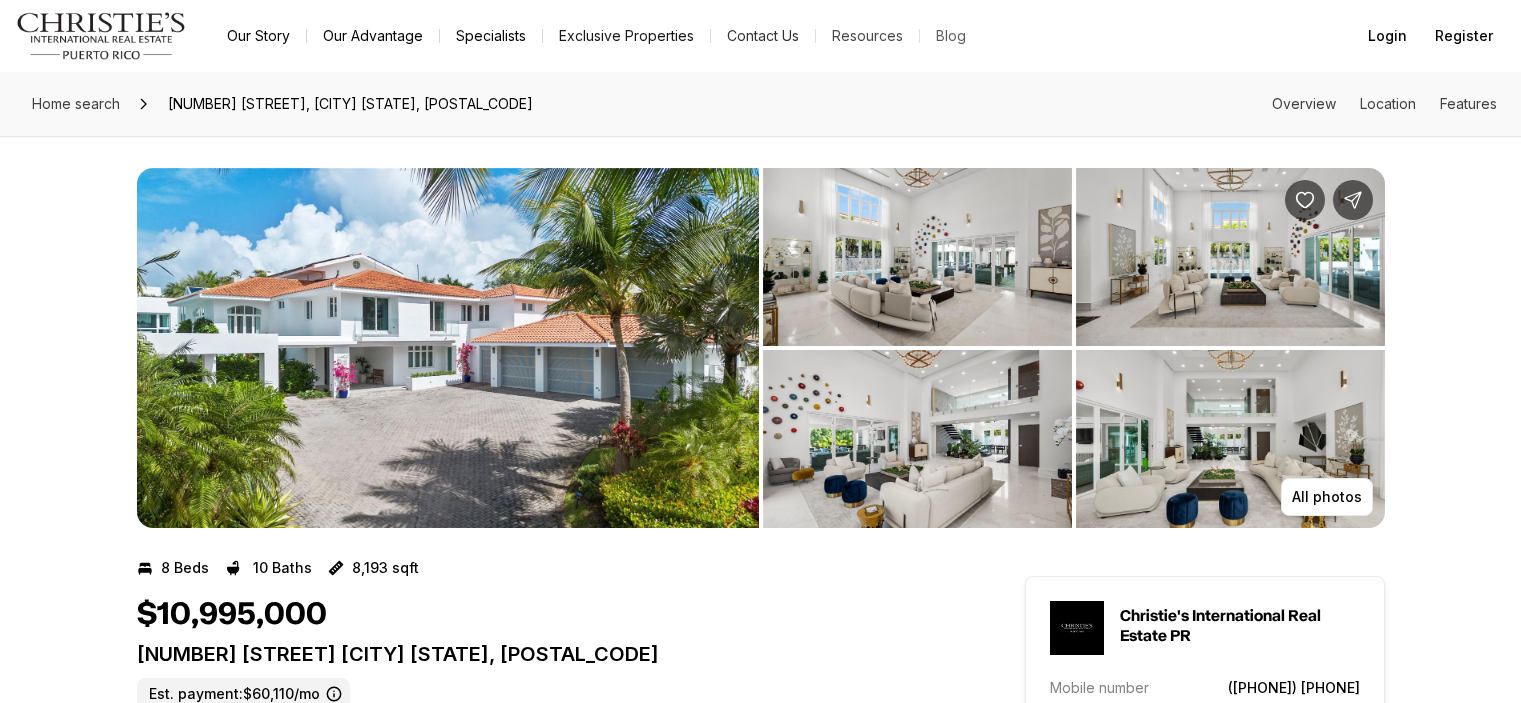 scroll, scrollTop: 0, scrollLeft: 0, axis: both 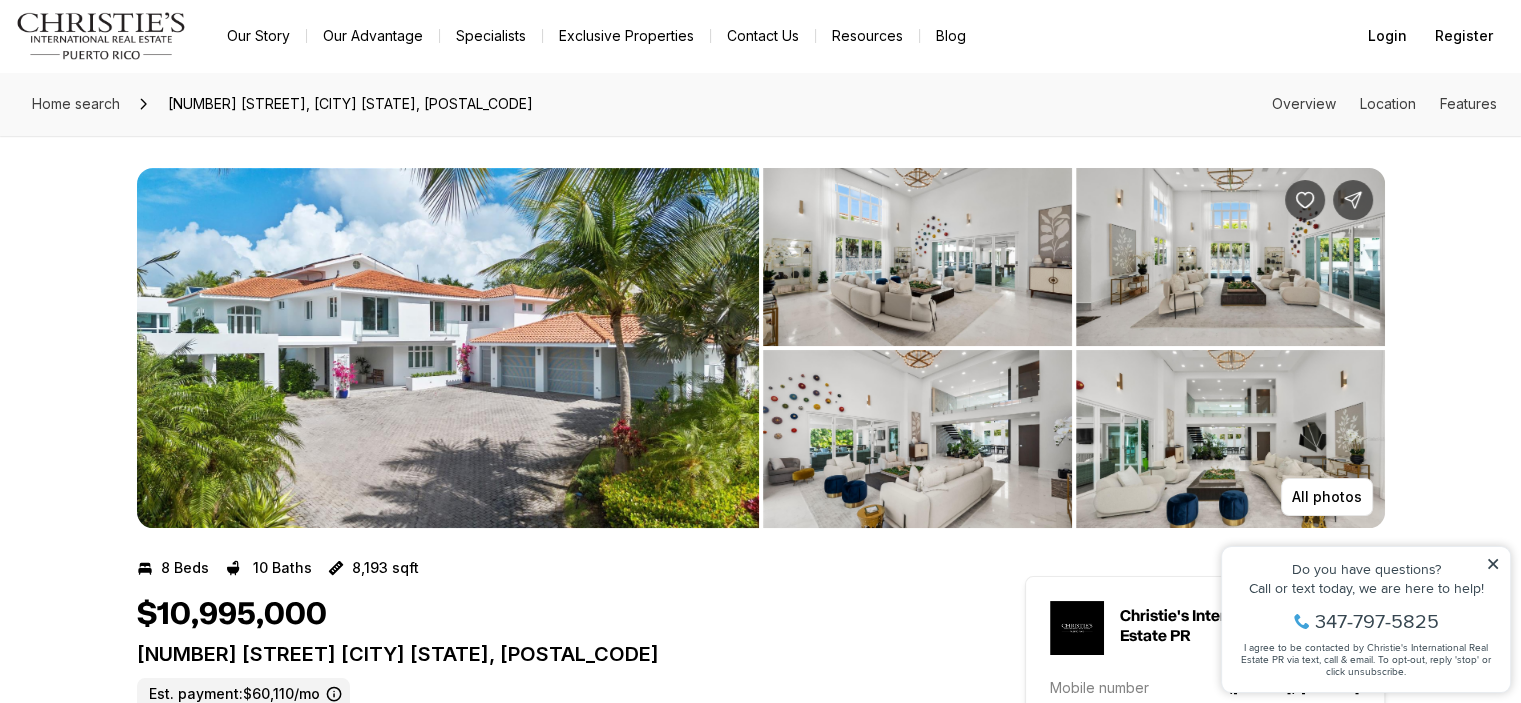 click at bounding box center (448, 348) 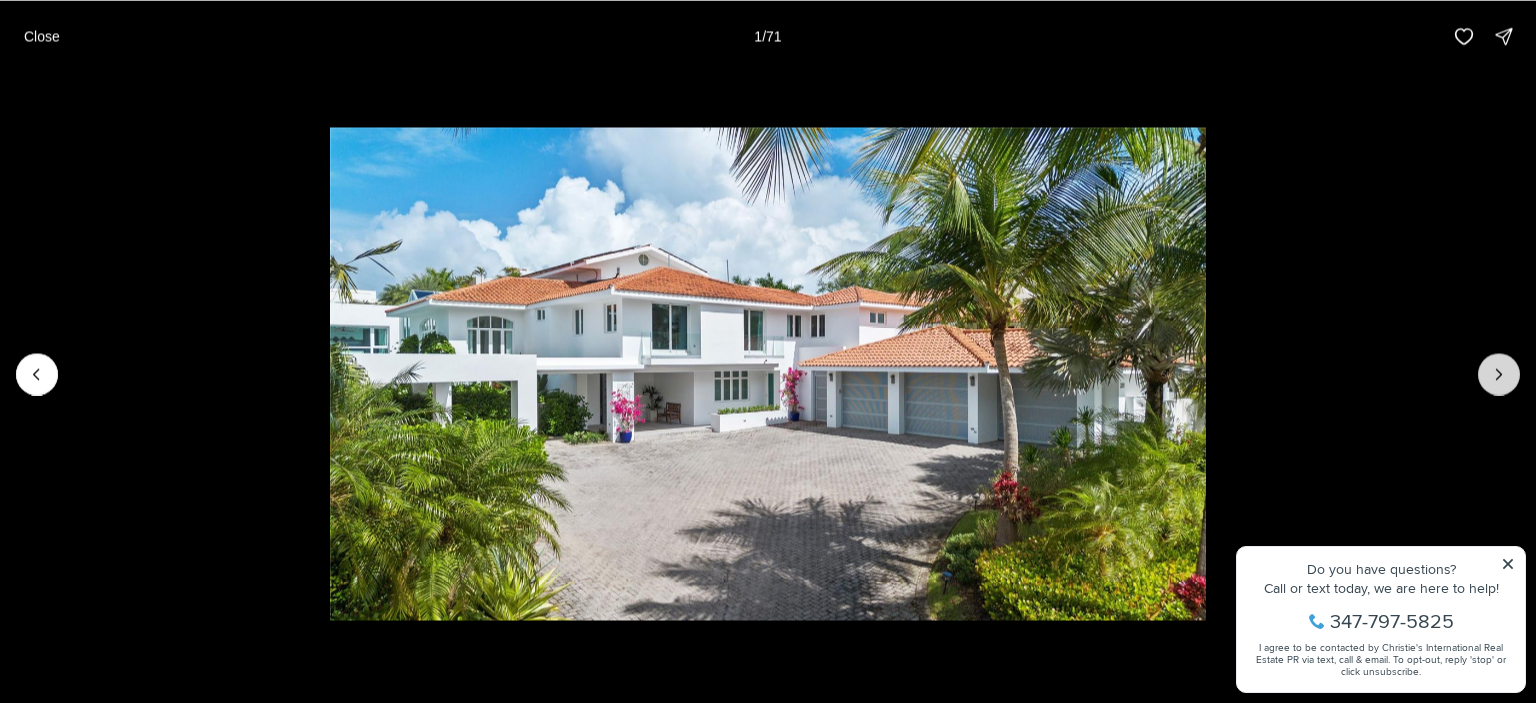 click at bounding box center [1499, 374] 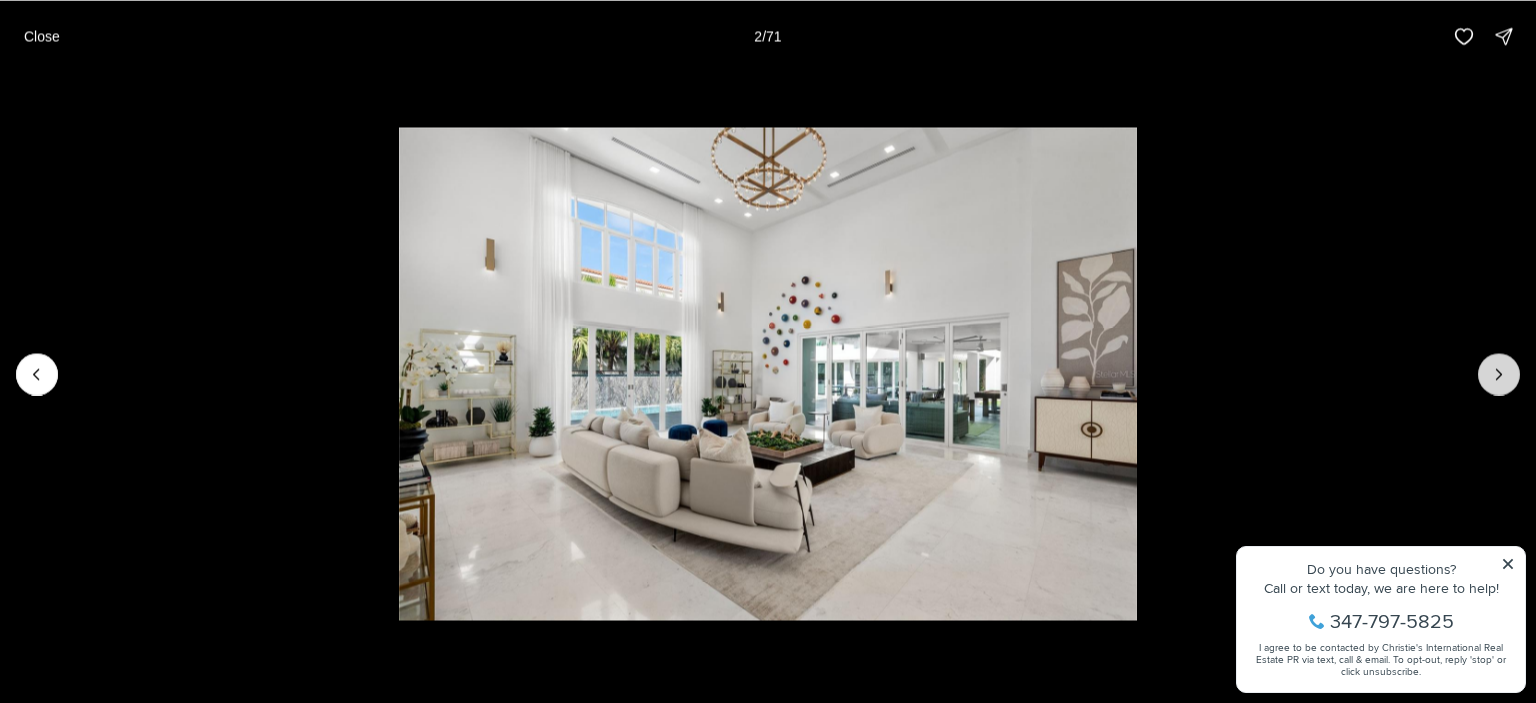 click at bounding box center (1499, 374) 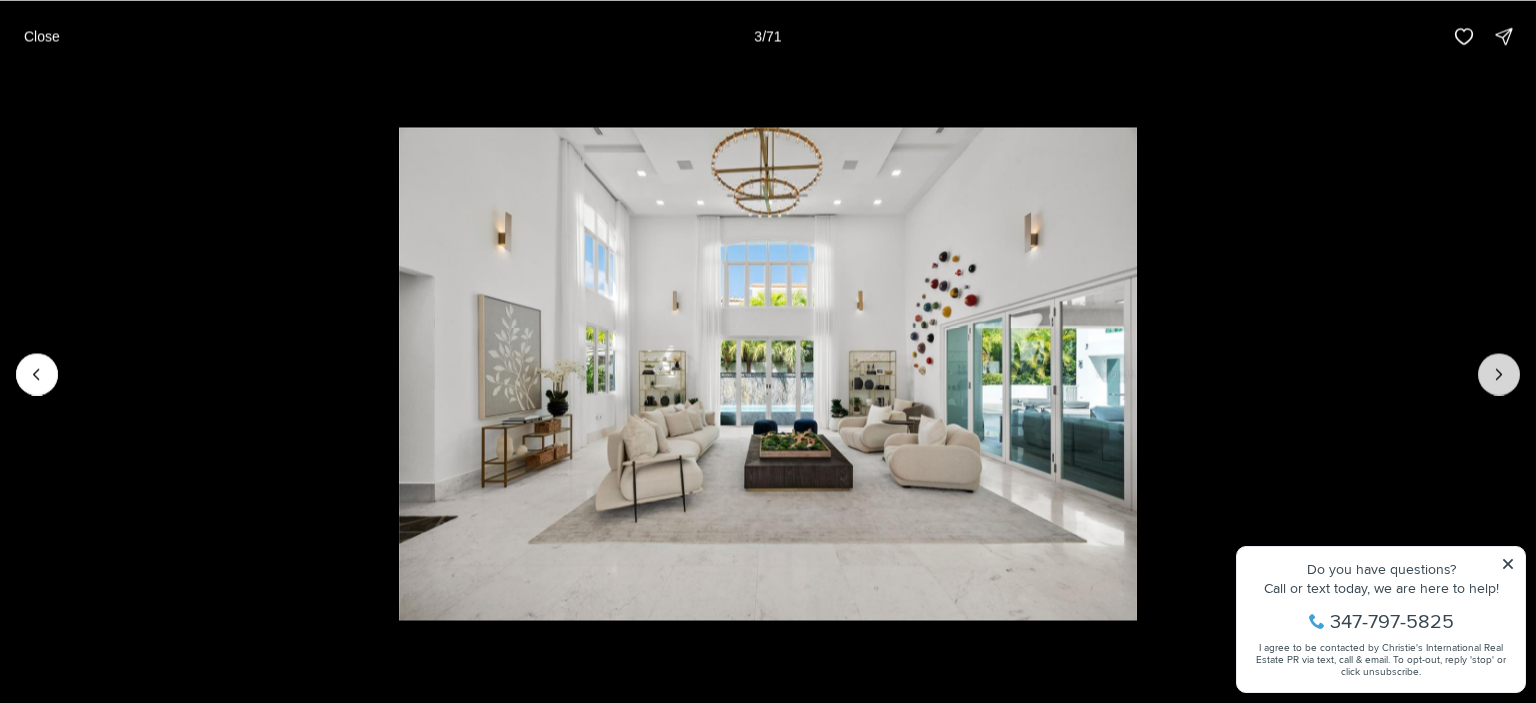 click at bounding box center (1499, 374) 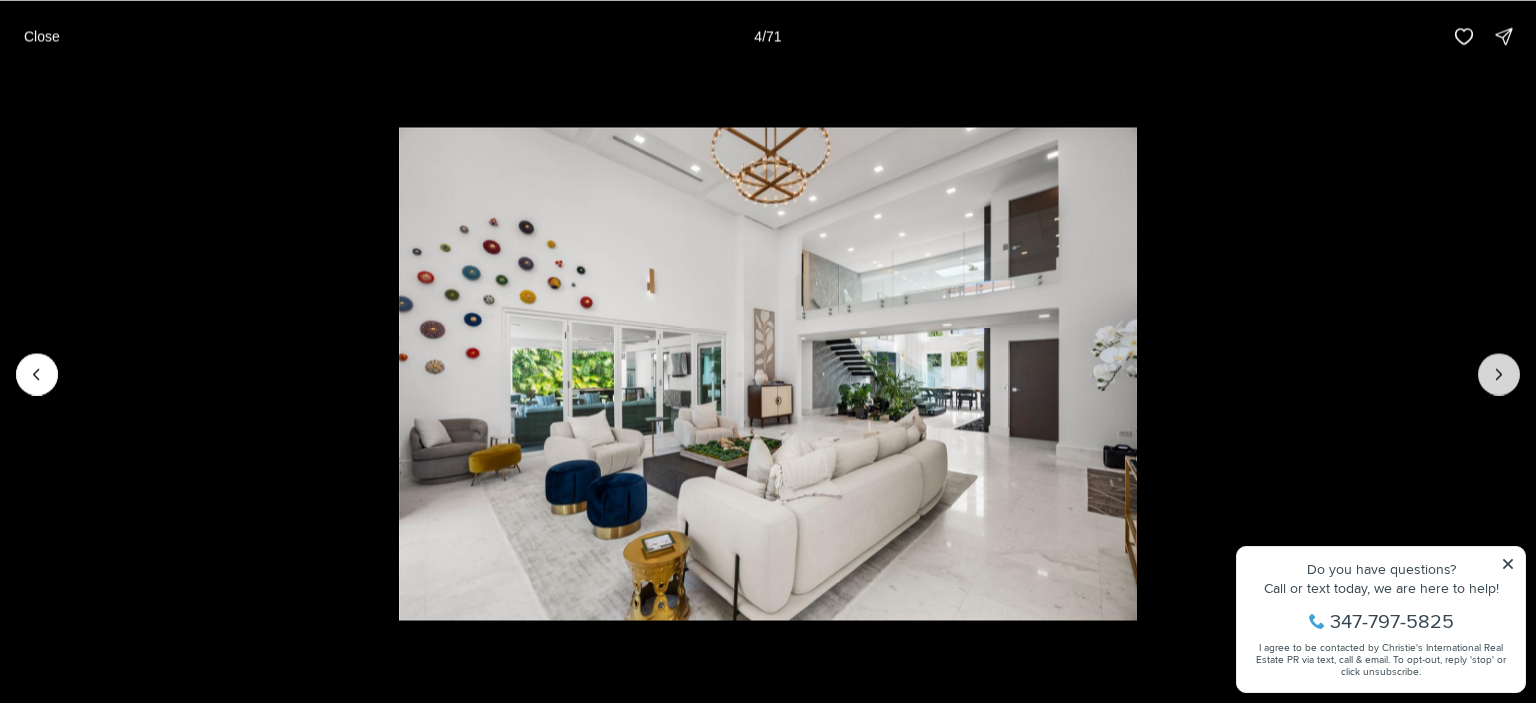 click at bounding box center (1499, 374) 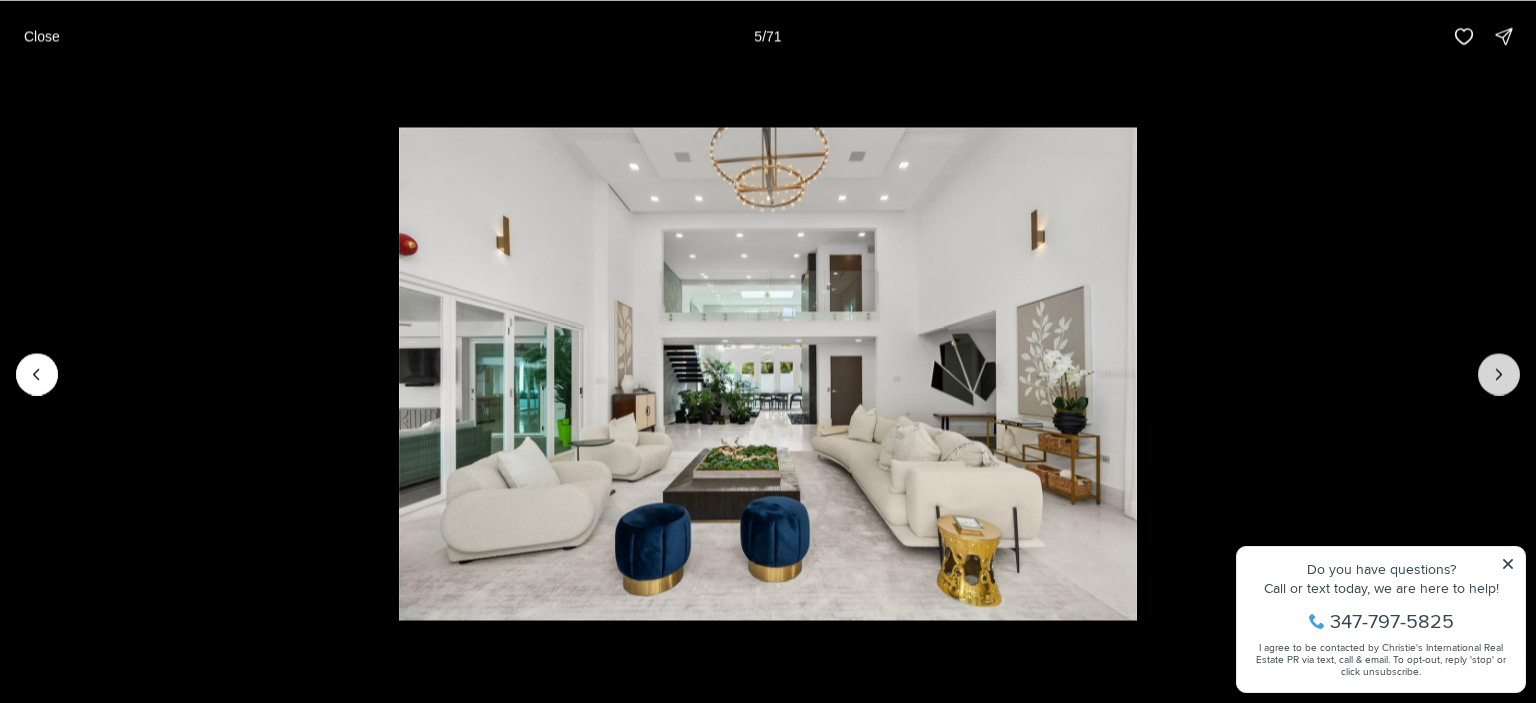 click at bounding box center (1499, 374) 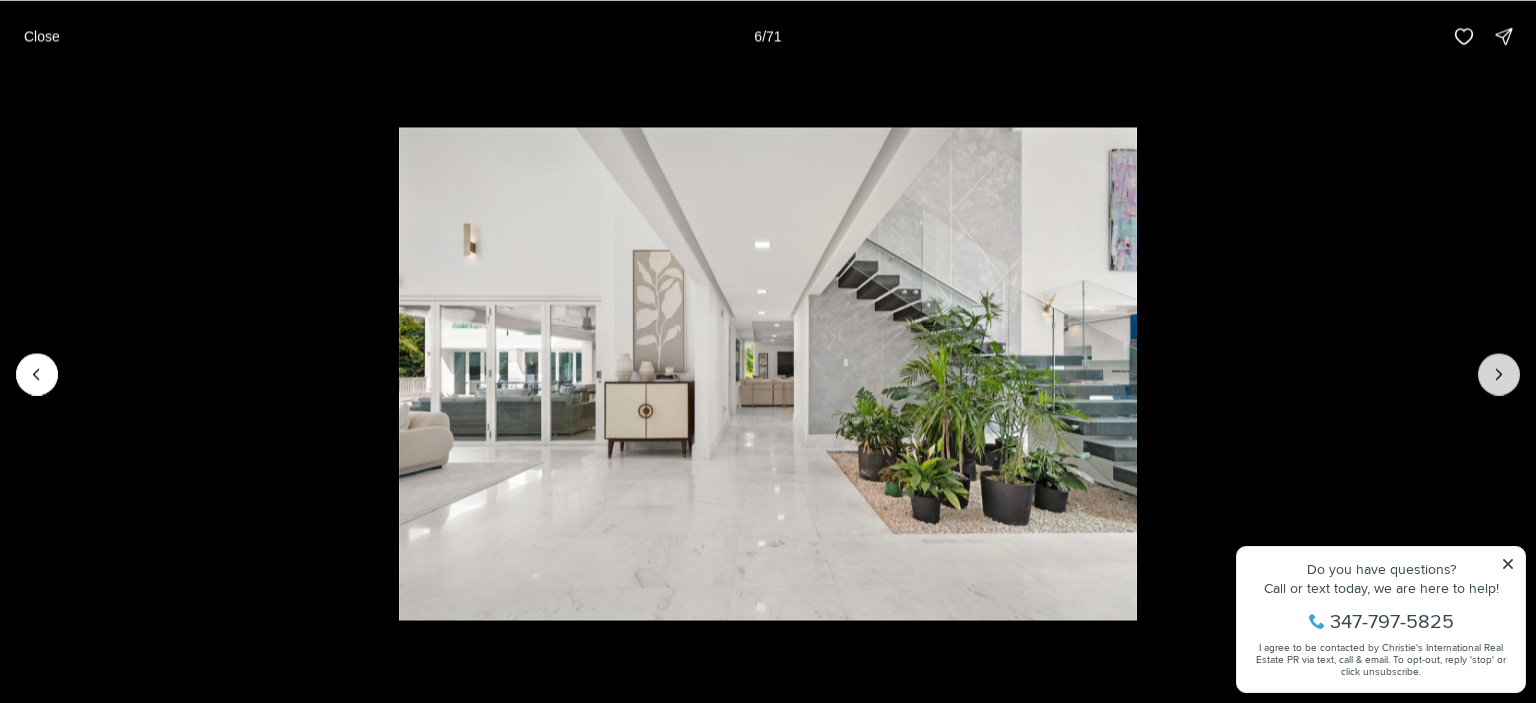click at bounding box center [1499, 374] 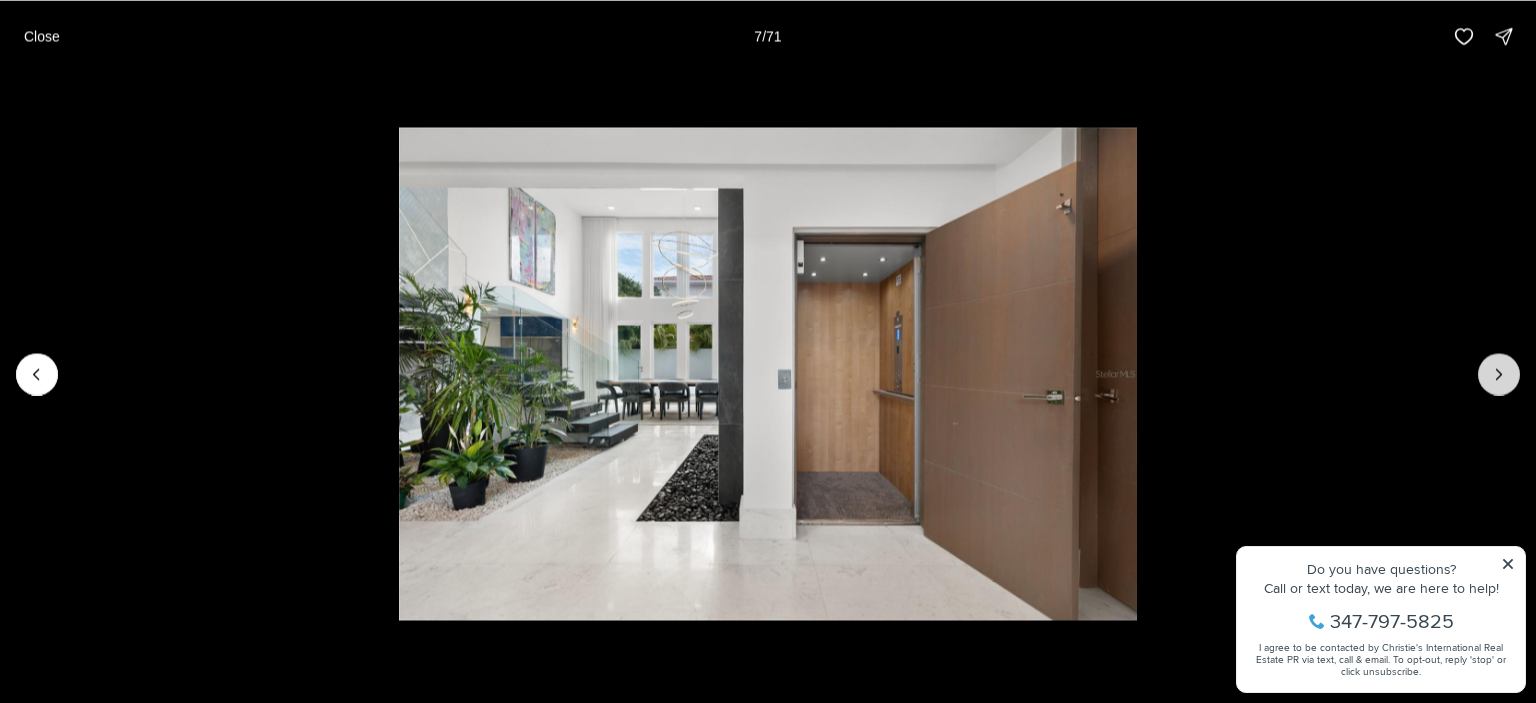click at bounding box center [1499, 374] 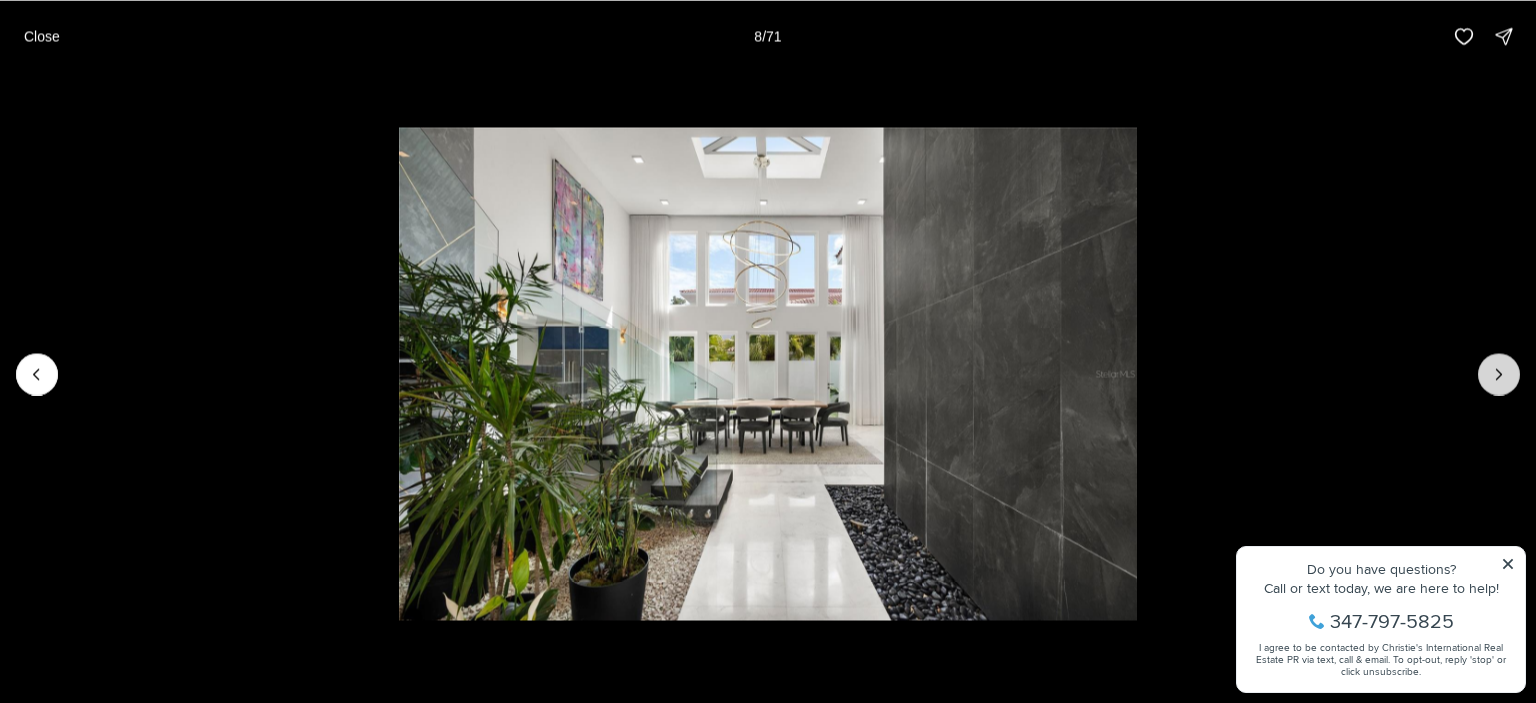click at bounding box center (1499, 374) 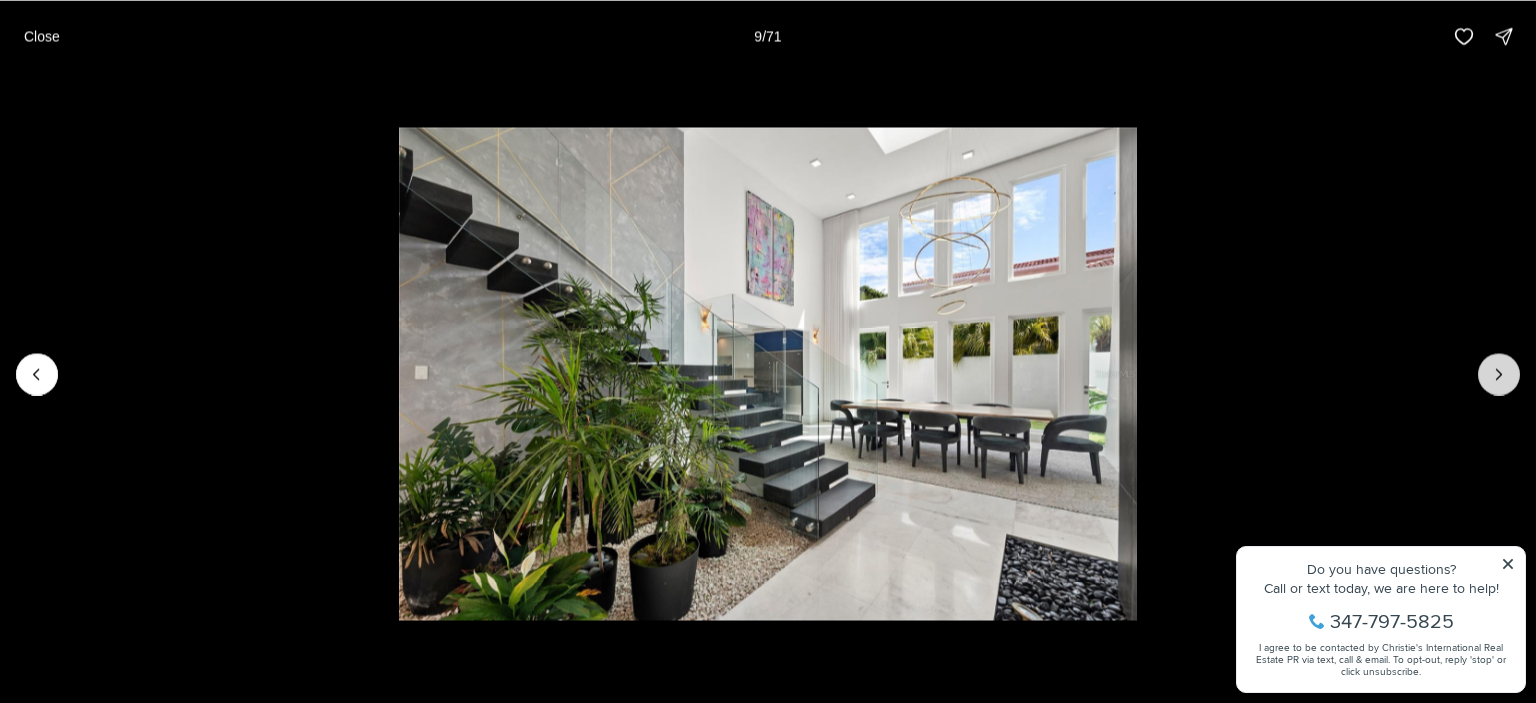 click at bounding box center [1499, 374] 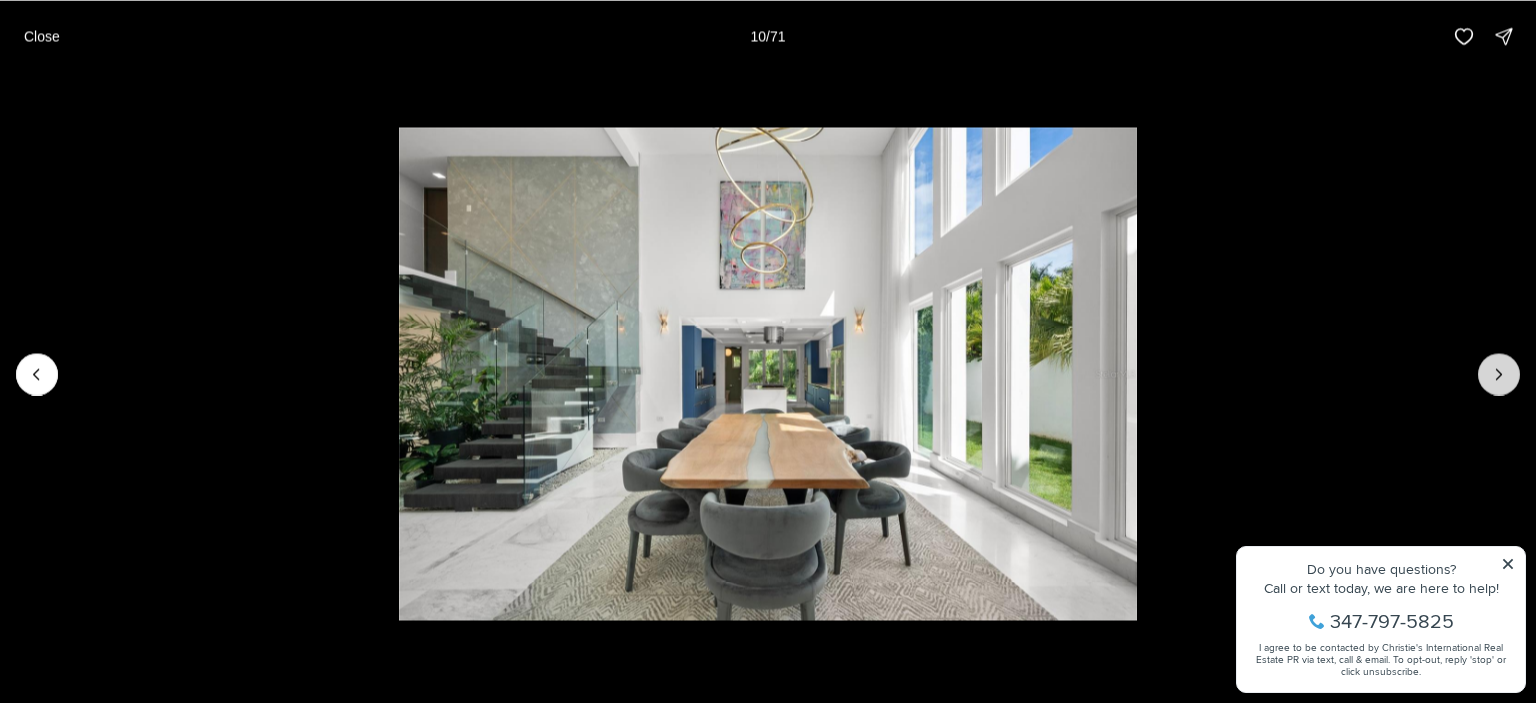 click at bounding box center (1499, 374) 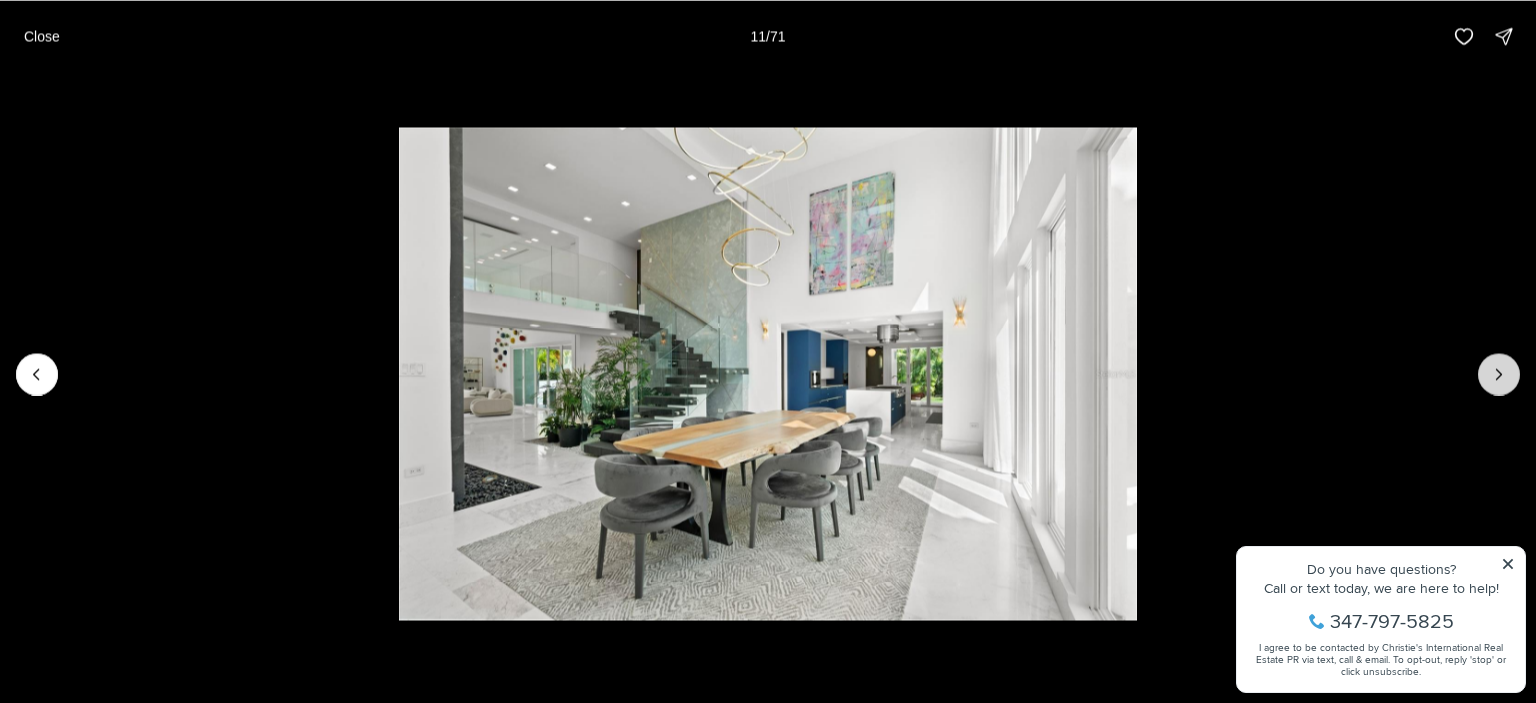 click at bounding box center [1499, 374] 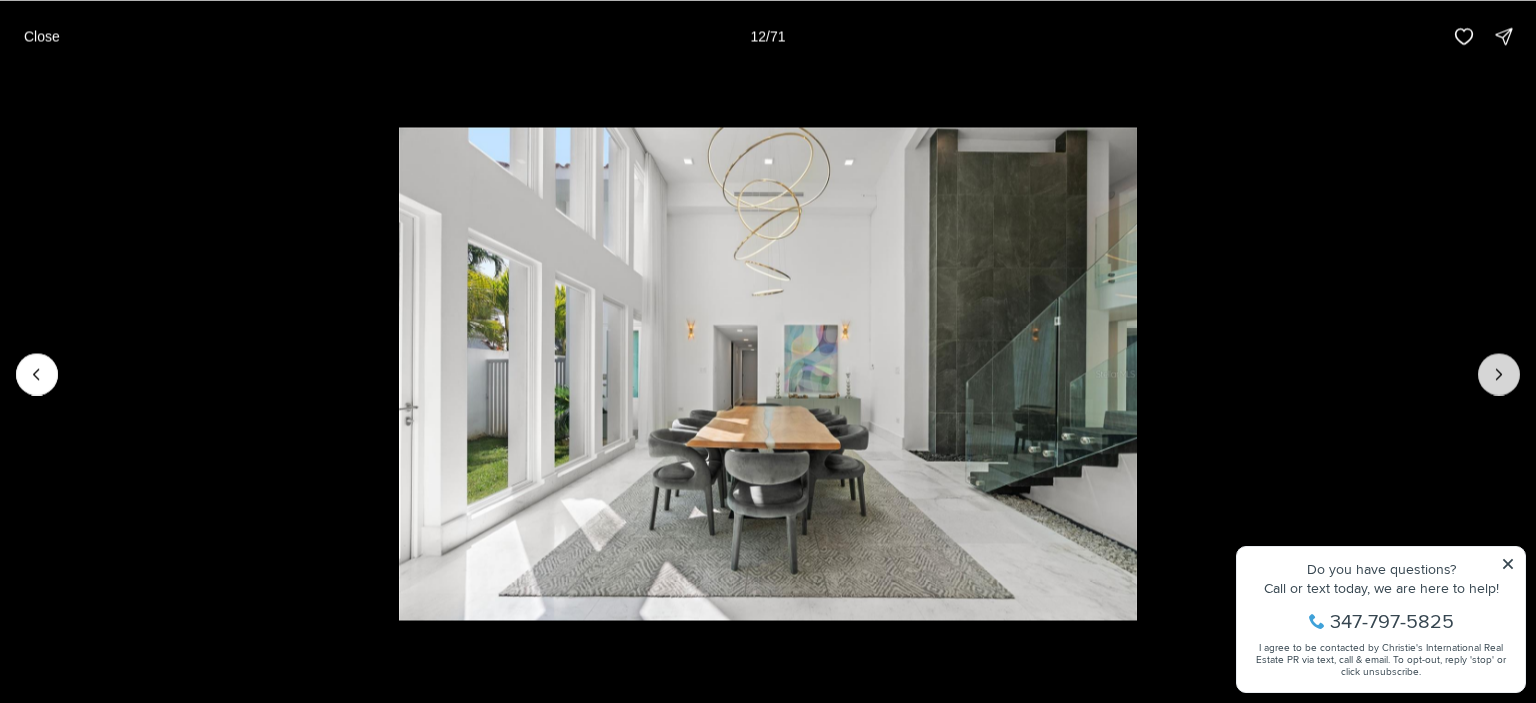 click at bounding box center [1499, 374] 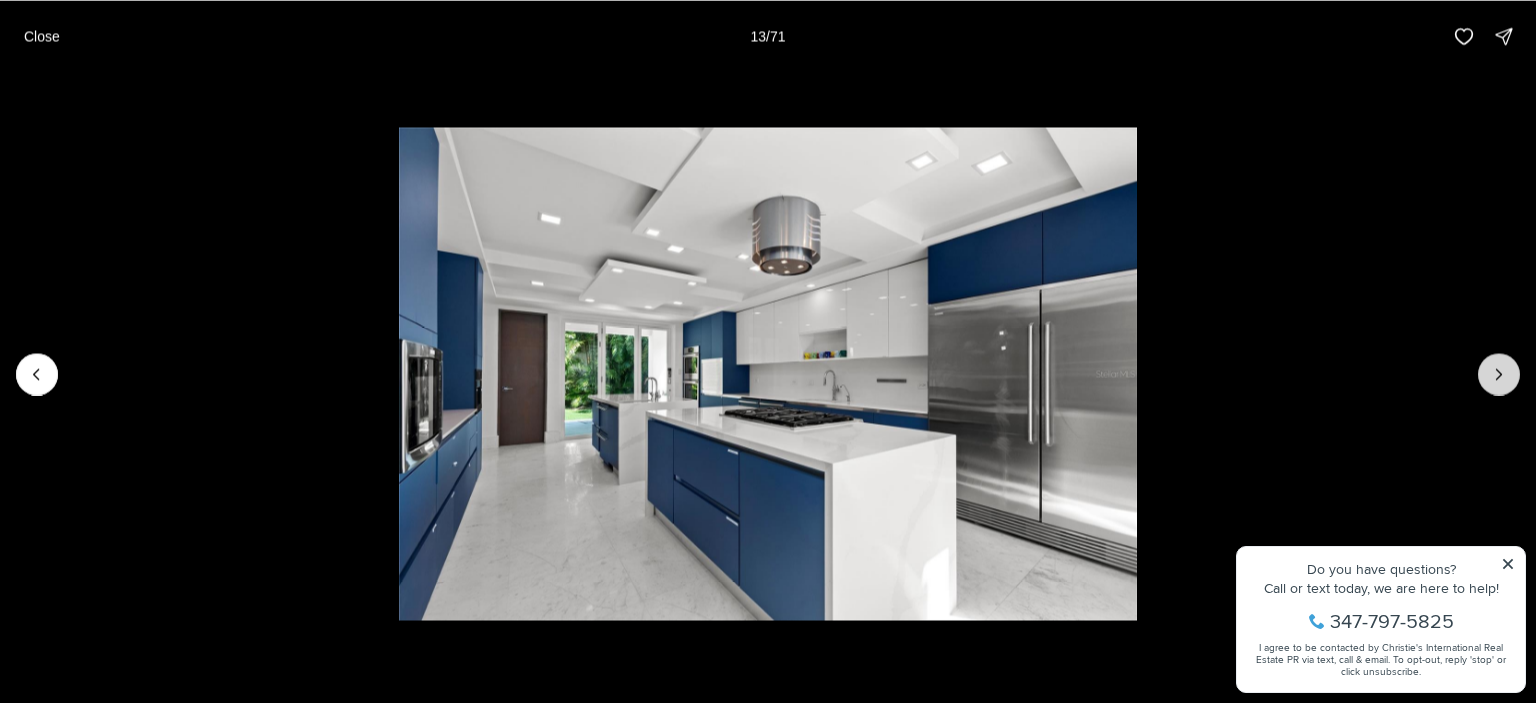 click at bounding box center (1499, 374) 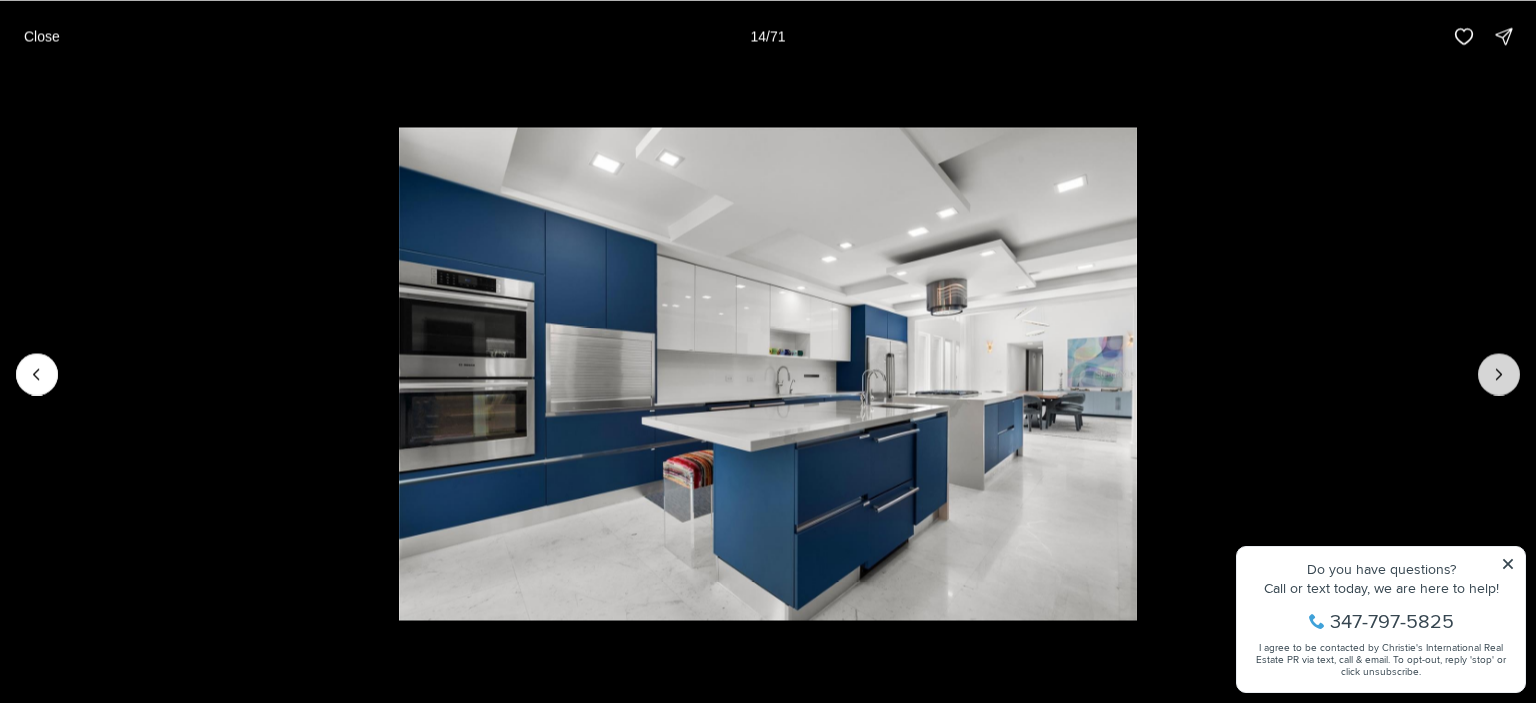 click at bounding box center [1499, 374] 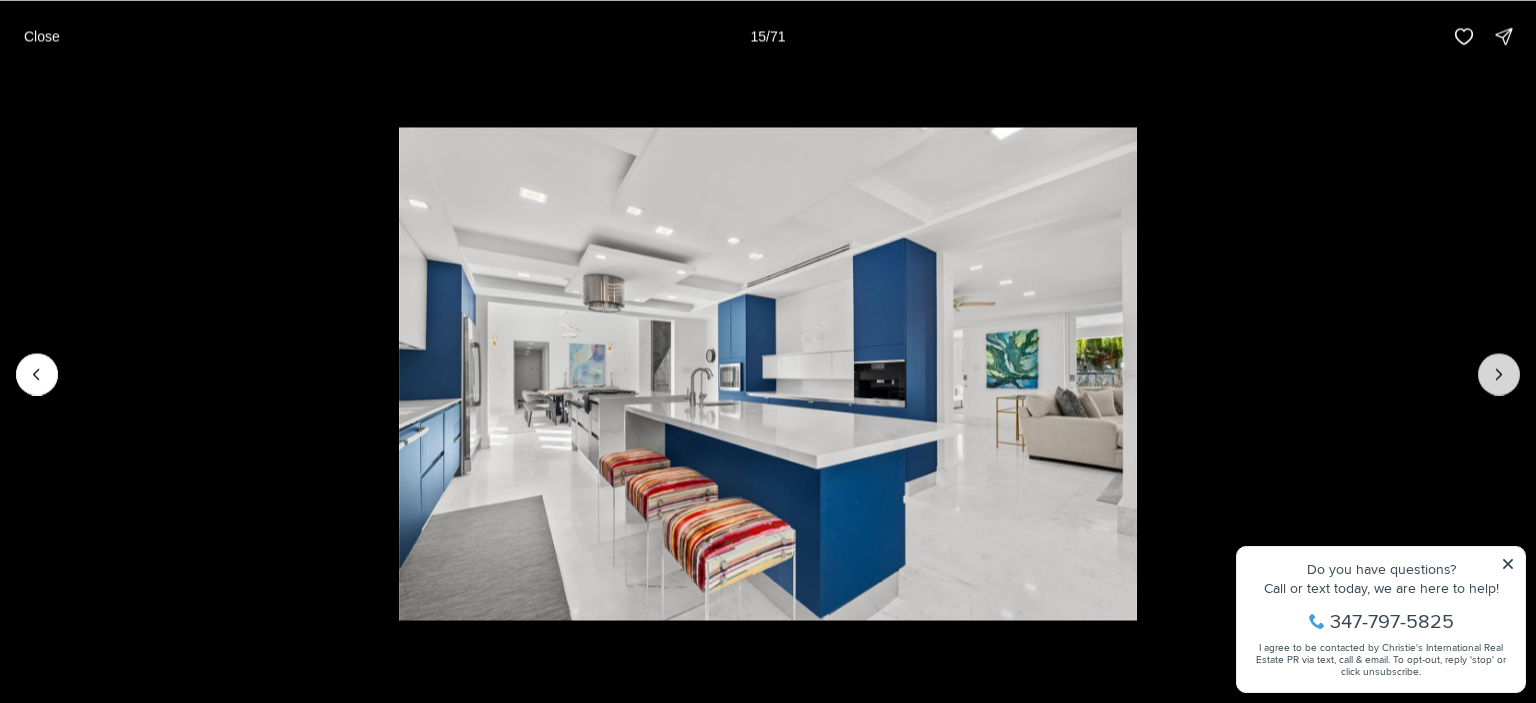 click at bounding box center (1499, 374) 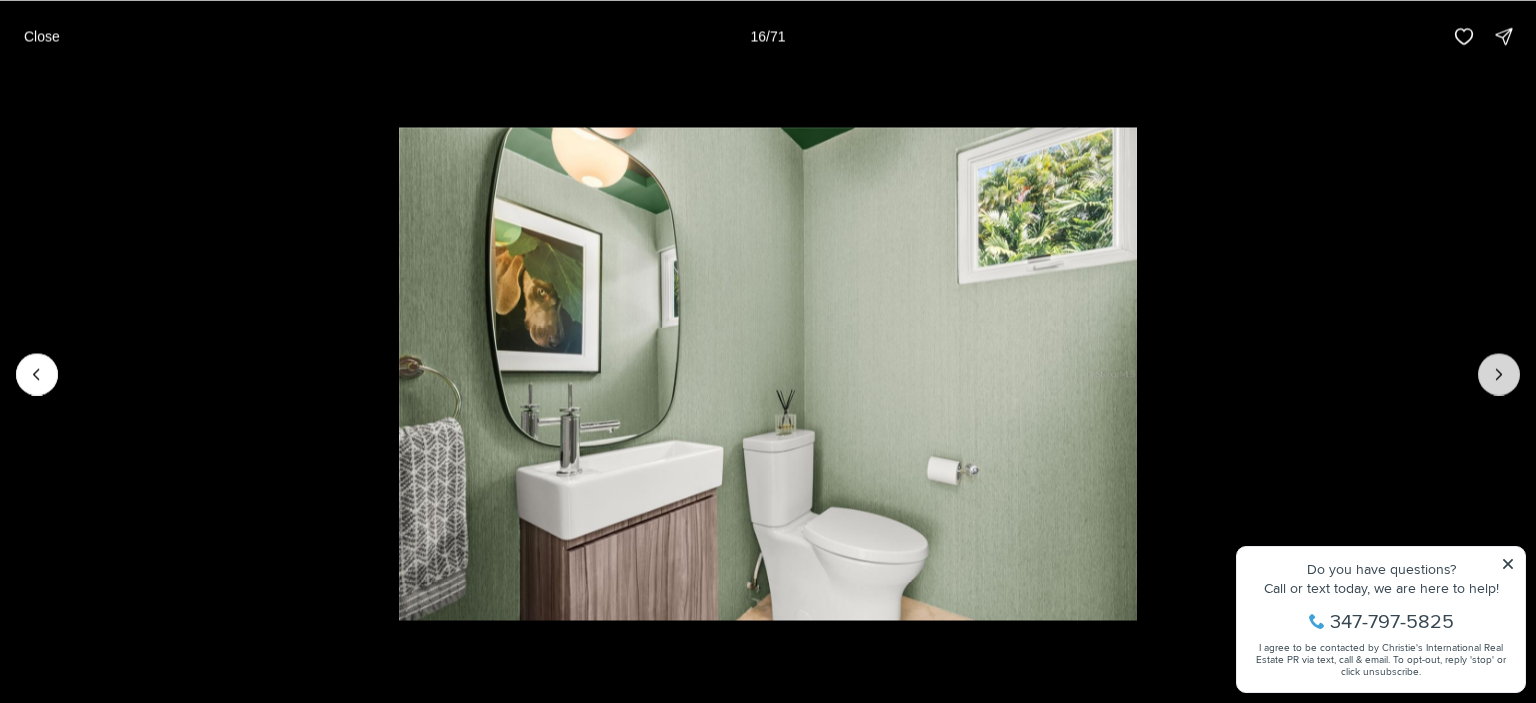 click at bounding box center [1499, 374] 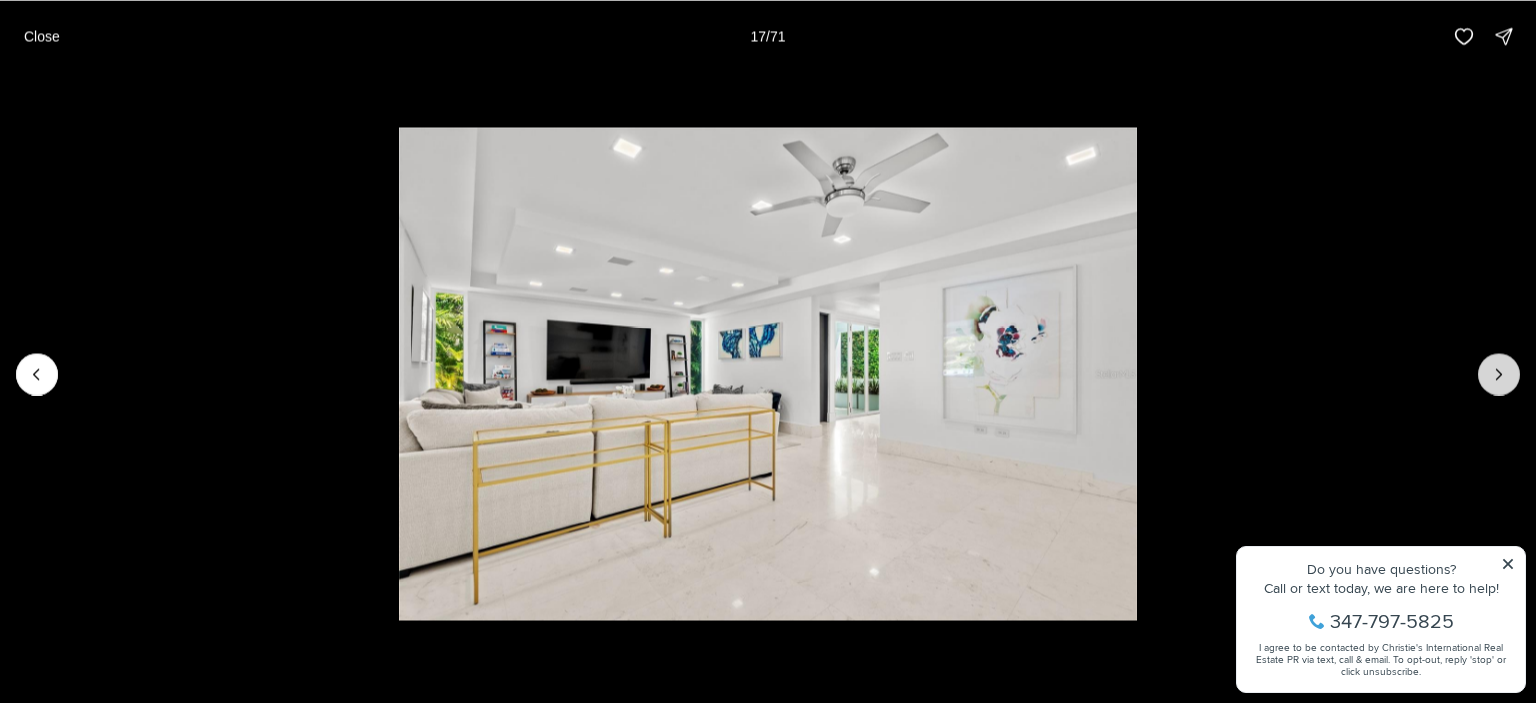 click at bounding box center [1499, 374] 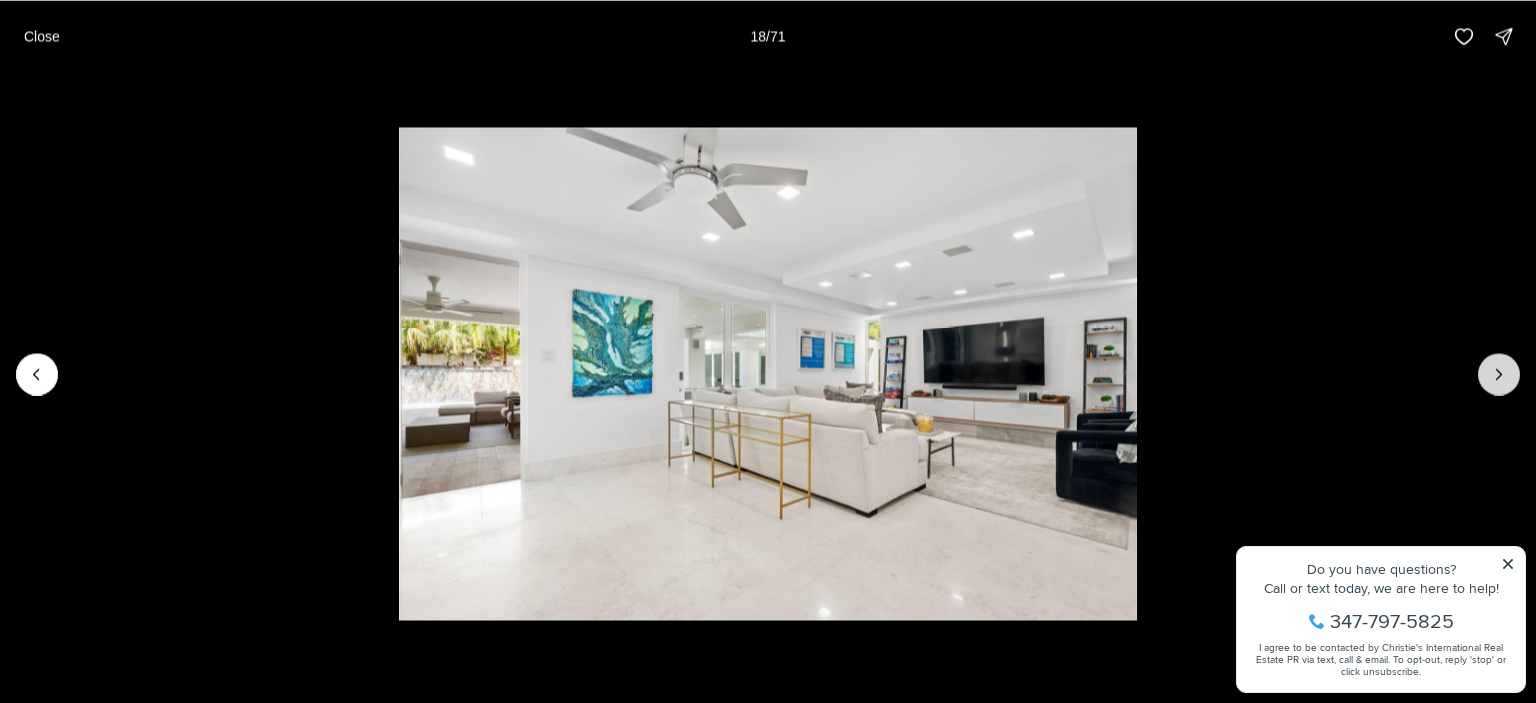 click at bounding box center [1499, 374] 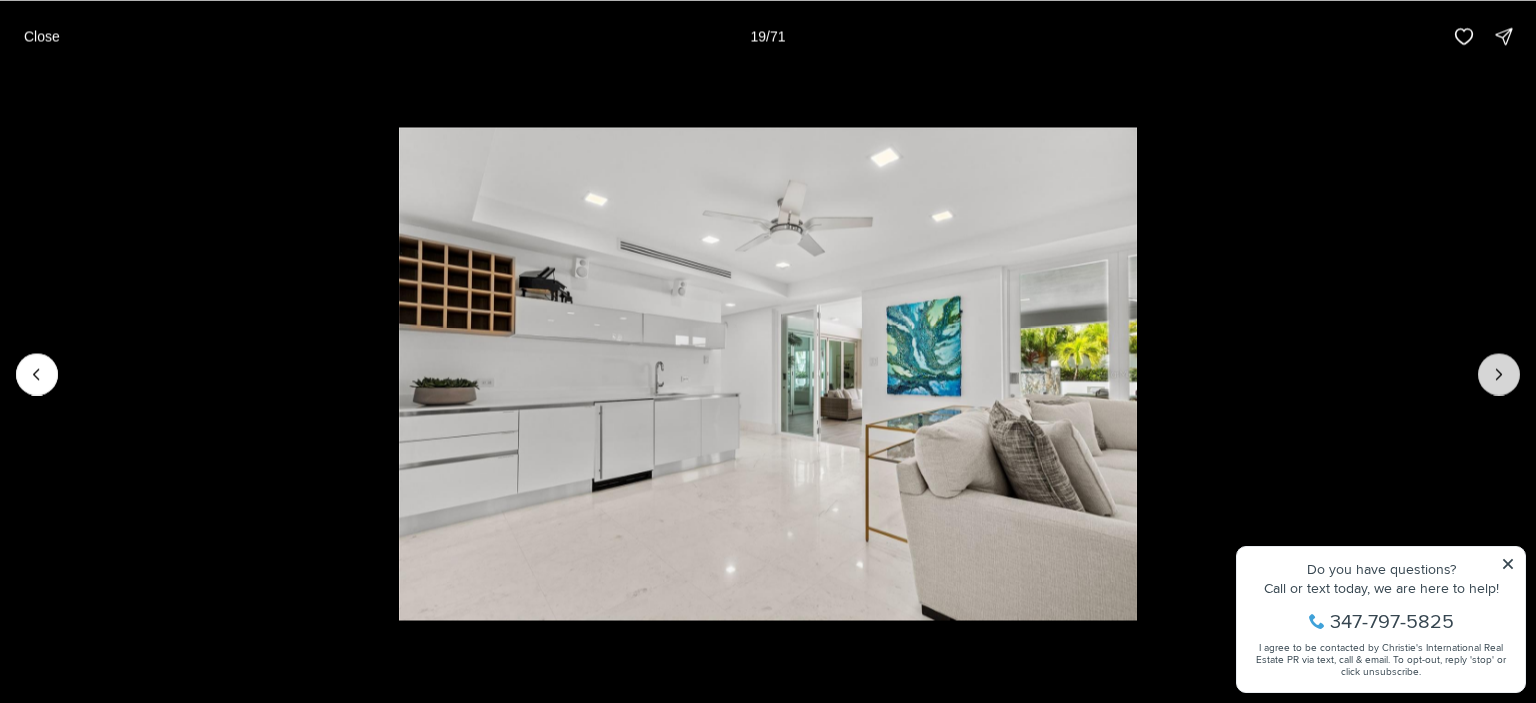 click at bounding box center (1499, 374) 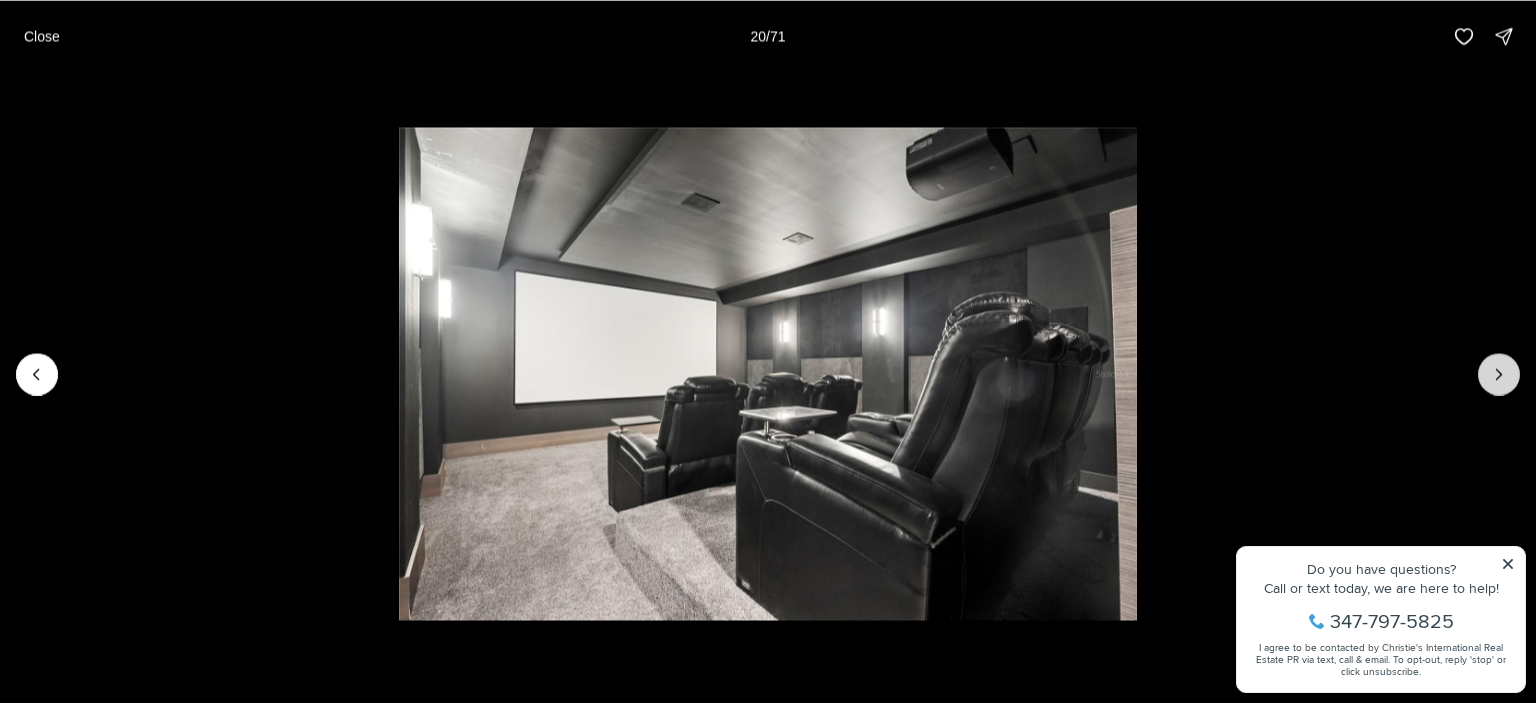 click at bounding box center [1499, 374] 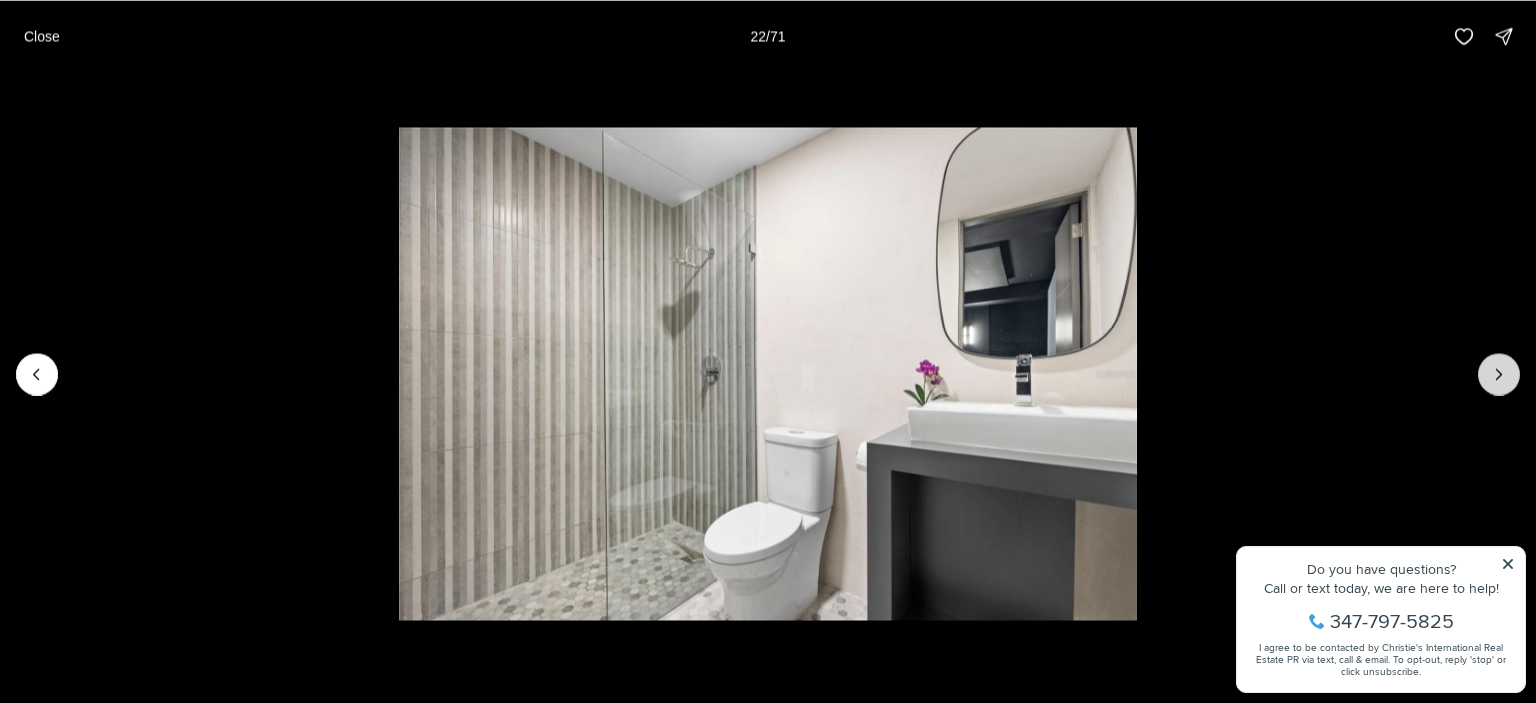click at bounding box center (1499, 374) 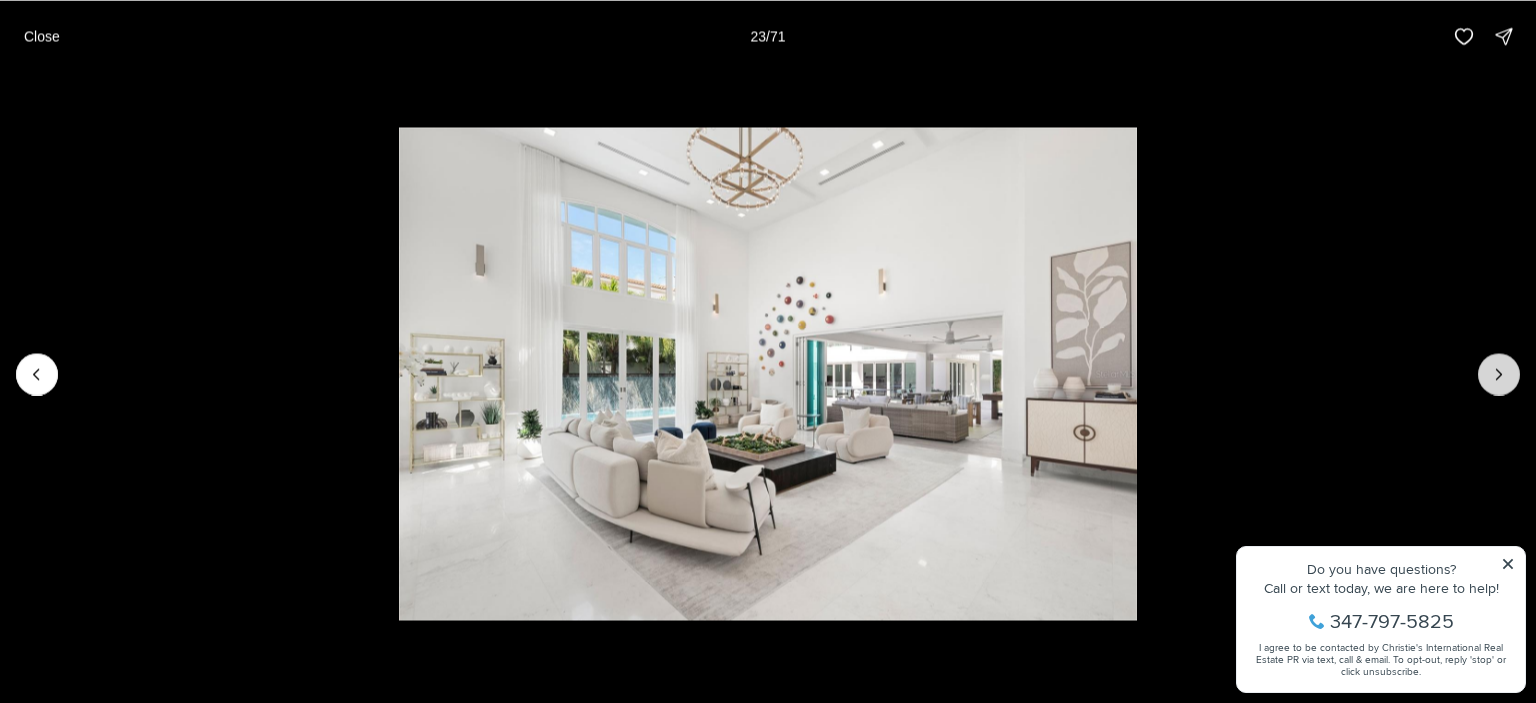 click at bounding box center (1499, 374) 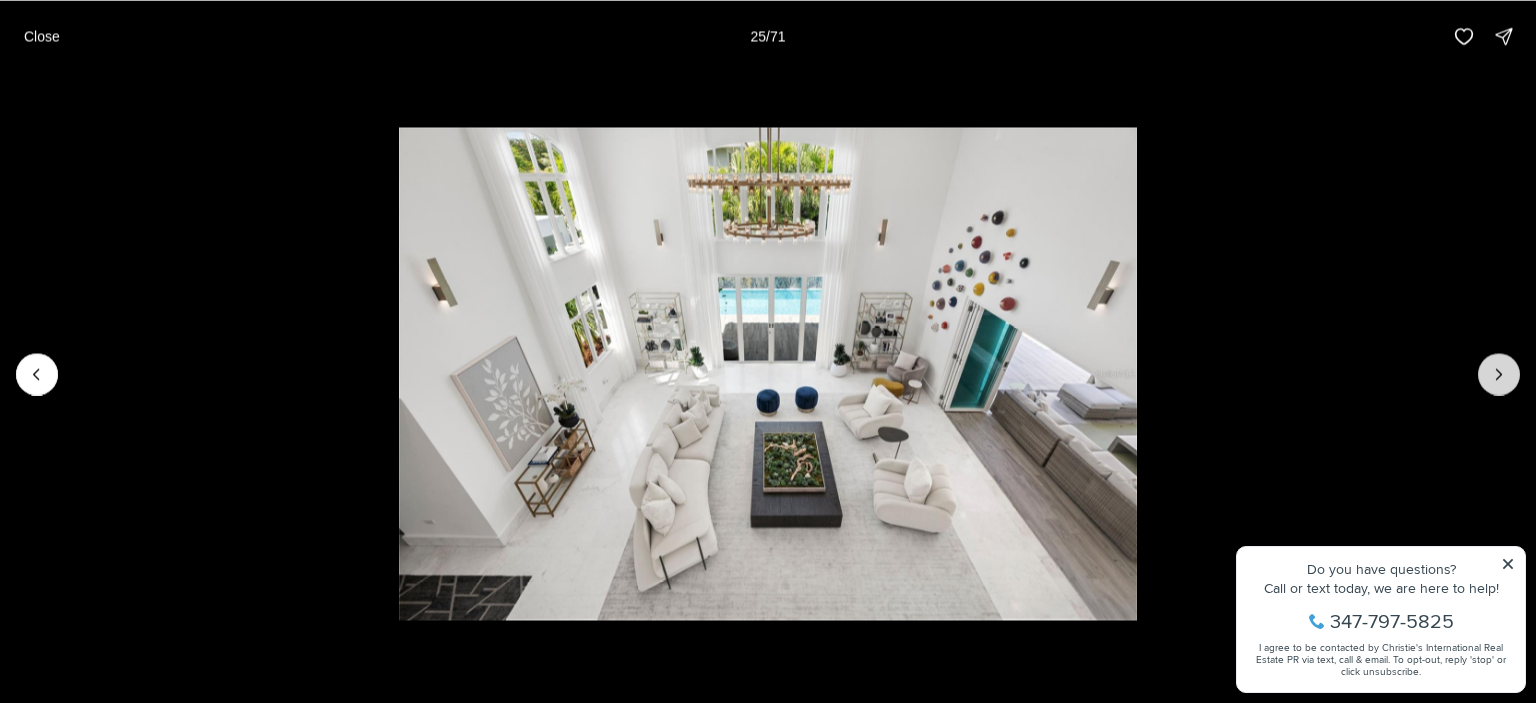click at bounding box center [1499, 374] 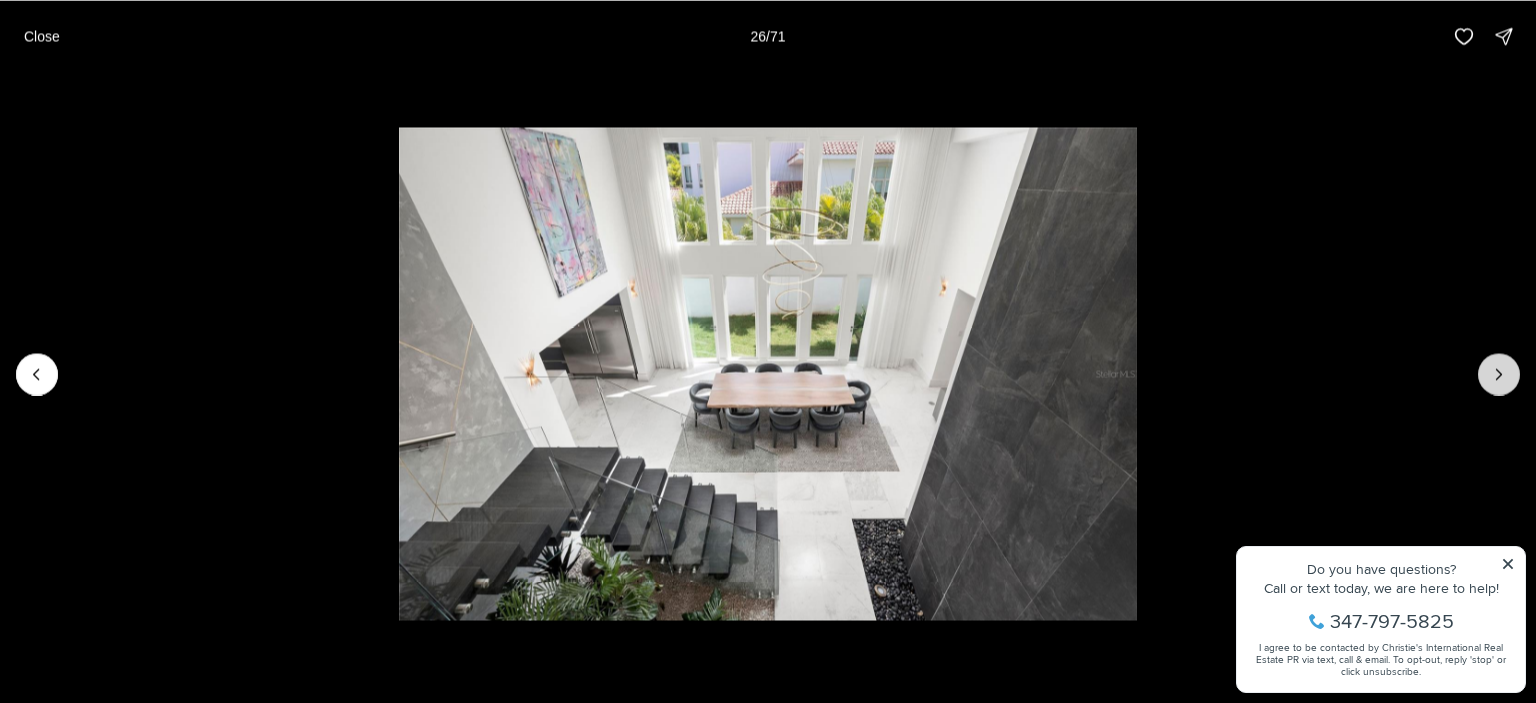 click at bounding box center [1499, 374] 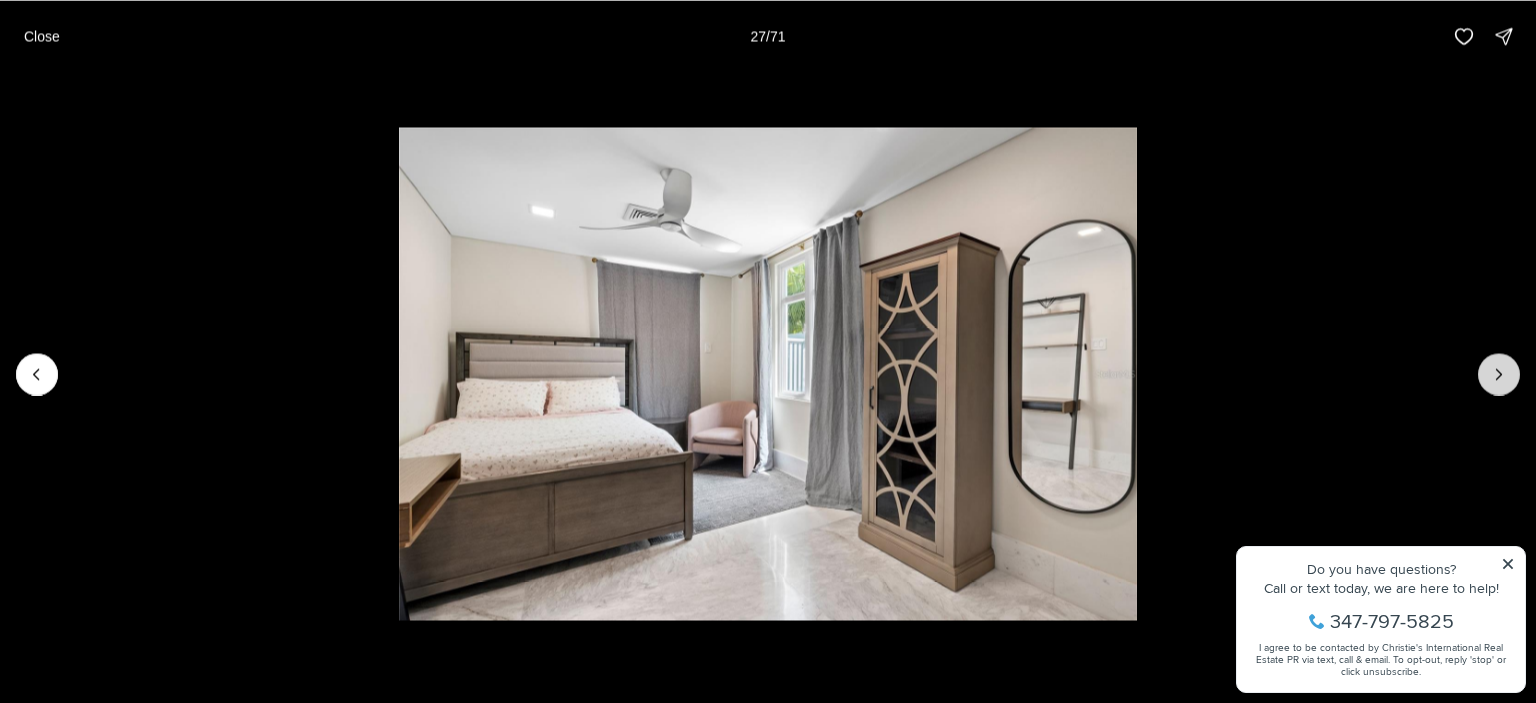 click at bounding box center [1499, 374] 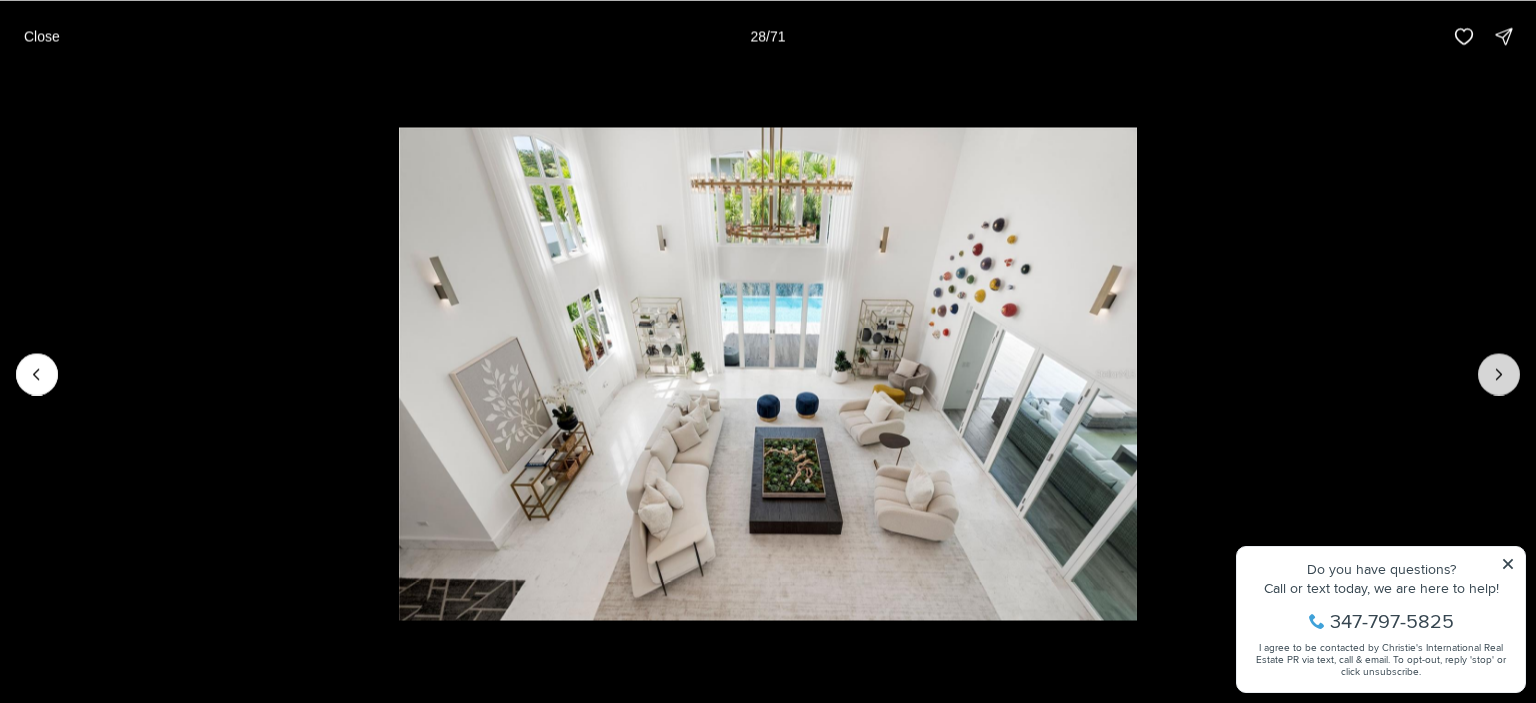 click at bounding box center [1499, 374] 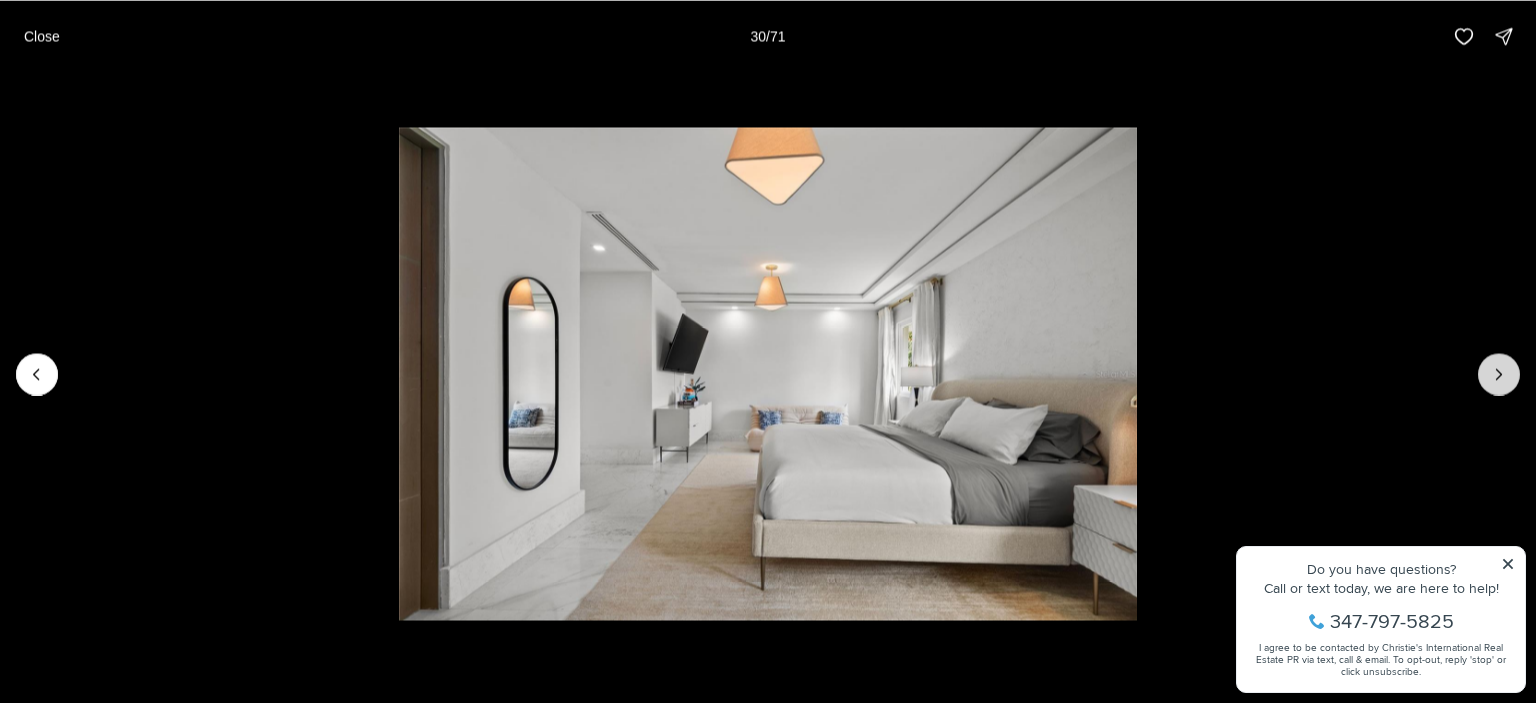 click at bounding box center [1499, 374] 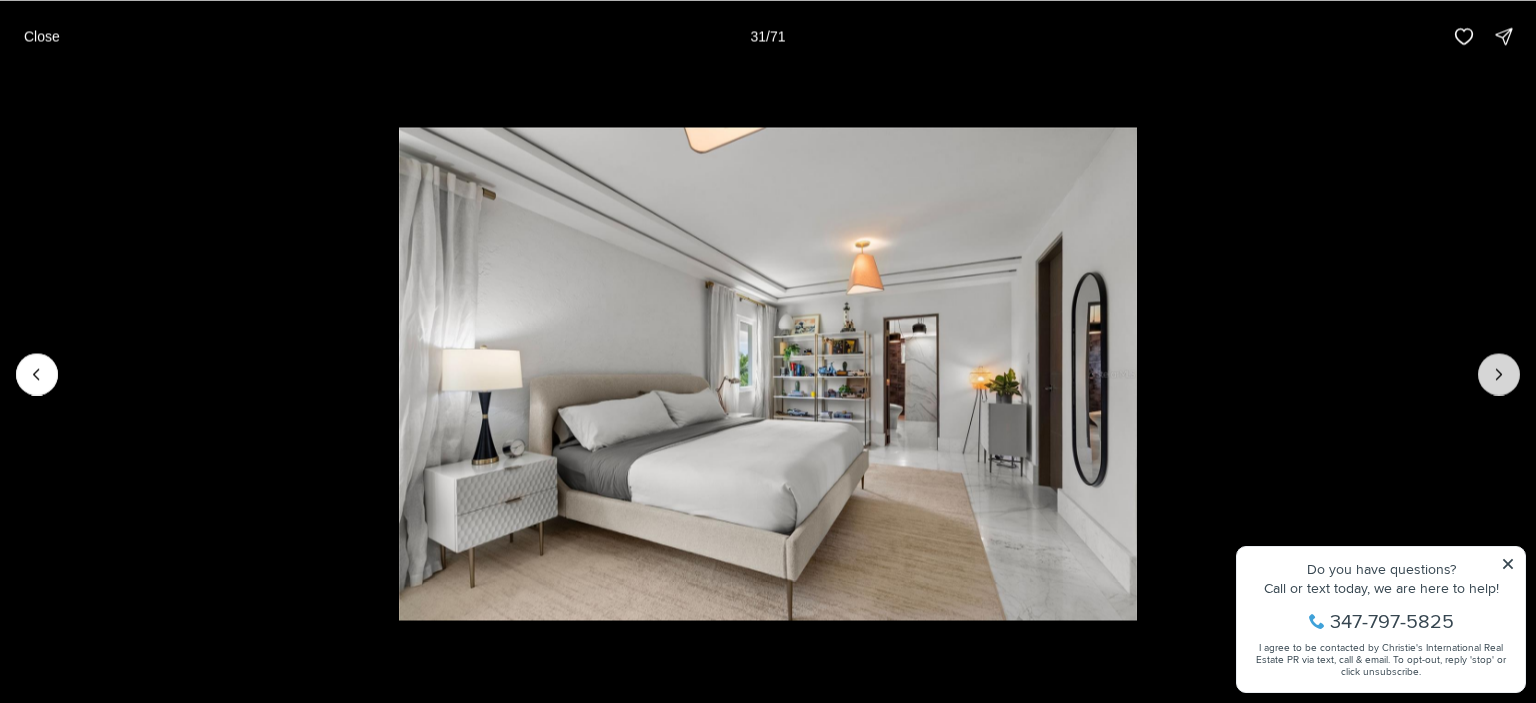 click at bounding box center (1499, 374) 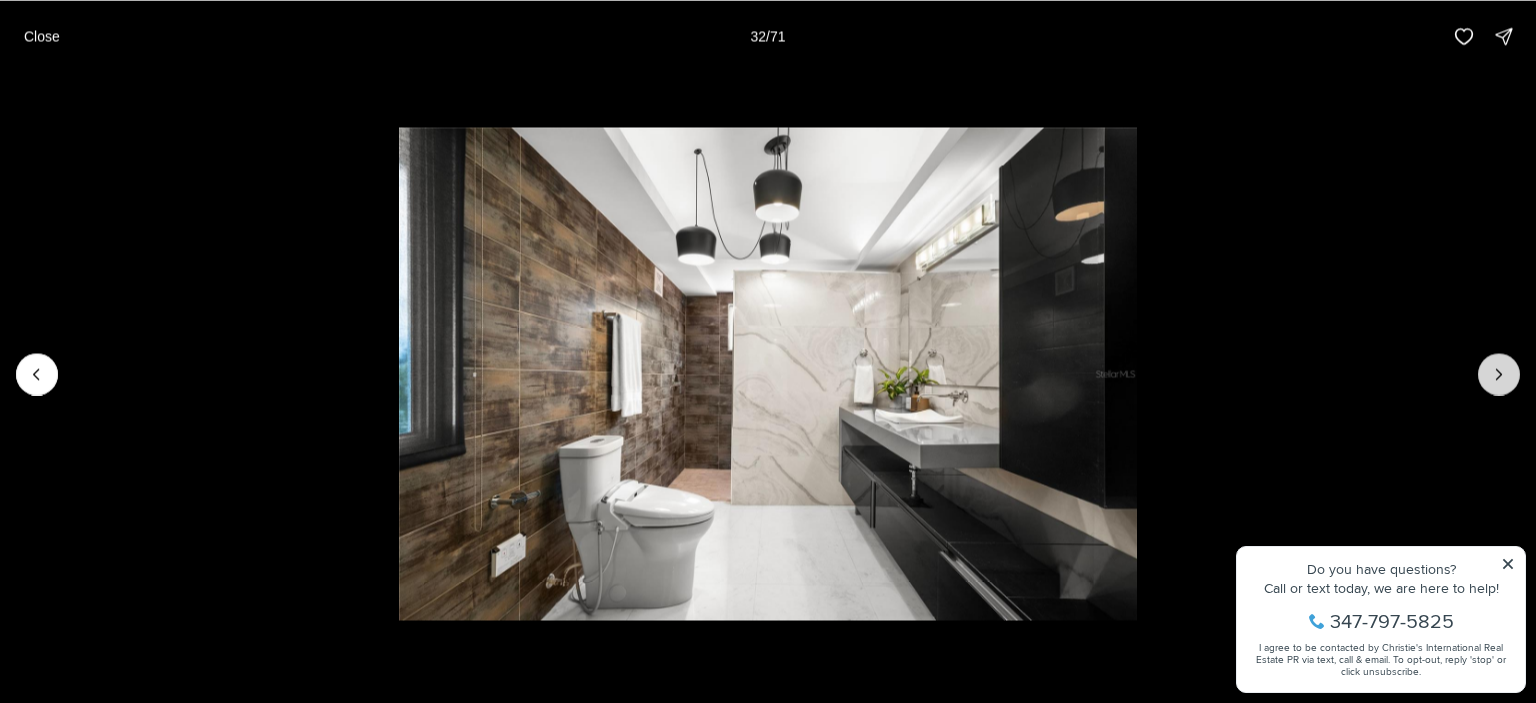 click at bounding box center (1499, 374) 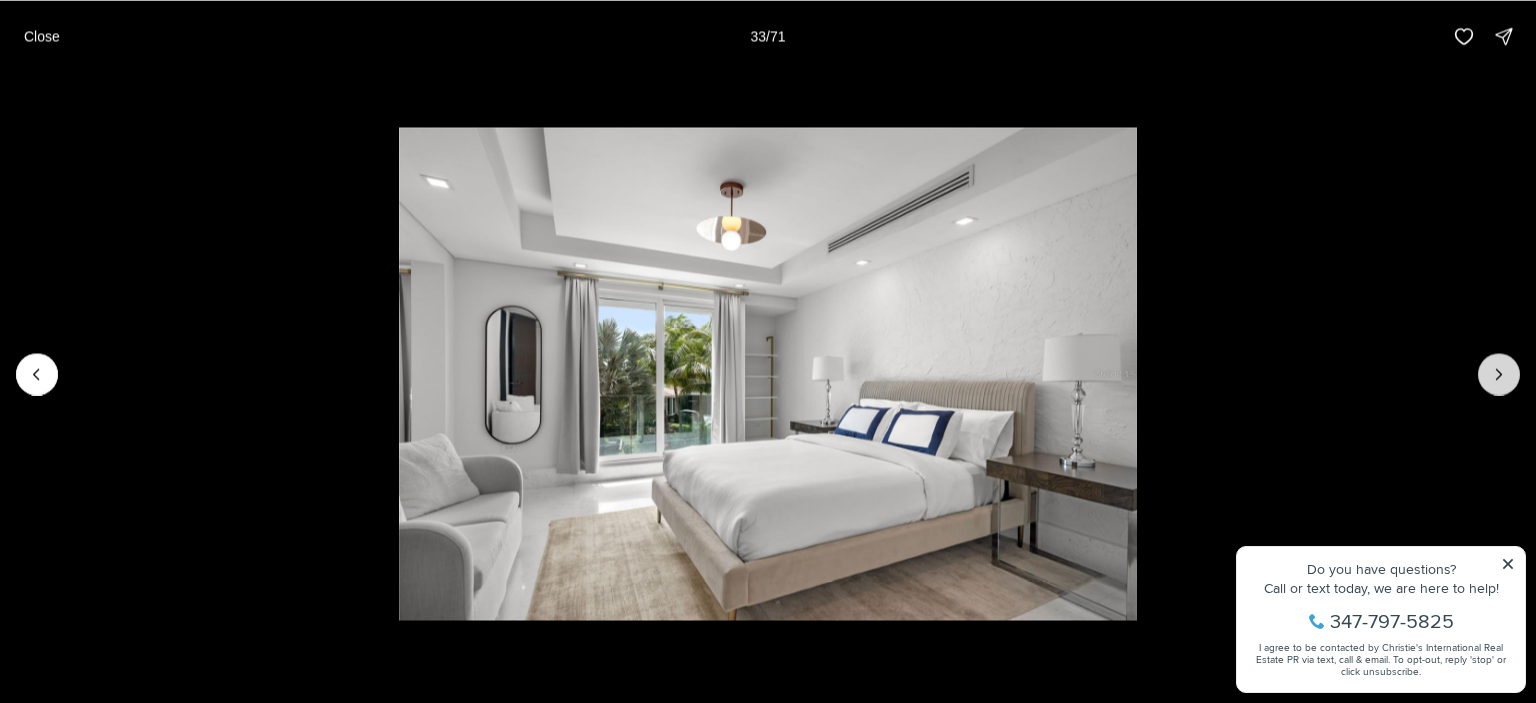 click at bounding box center (1499, 374) 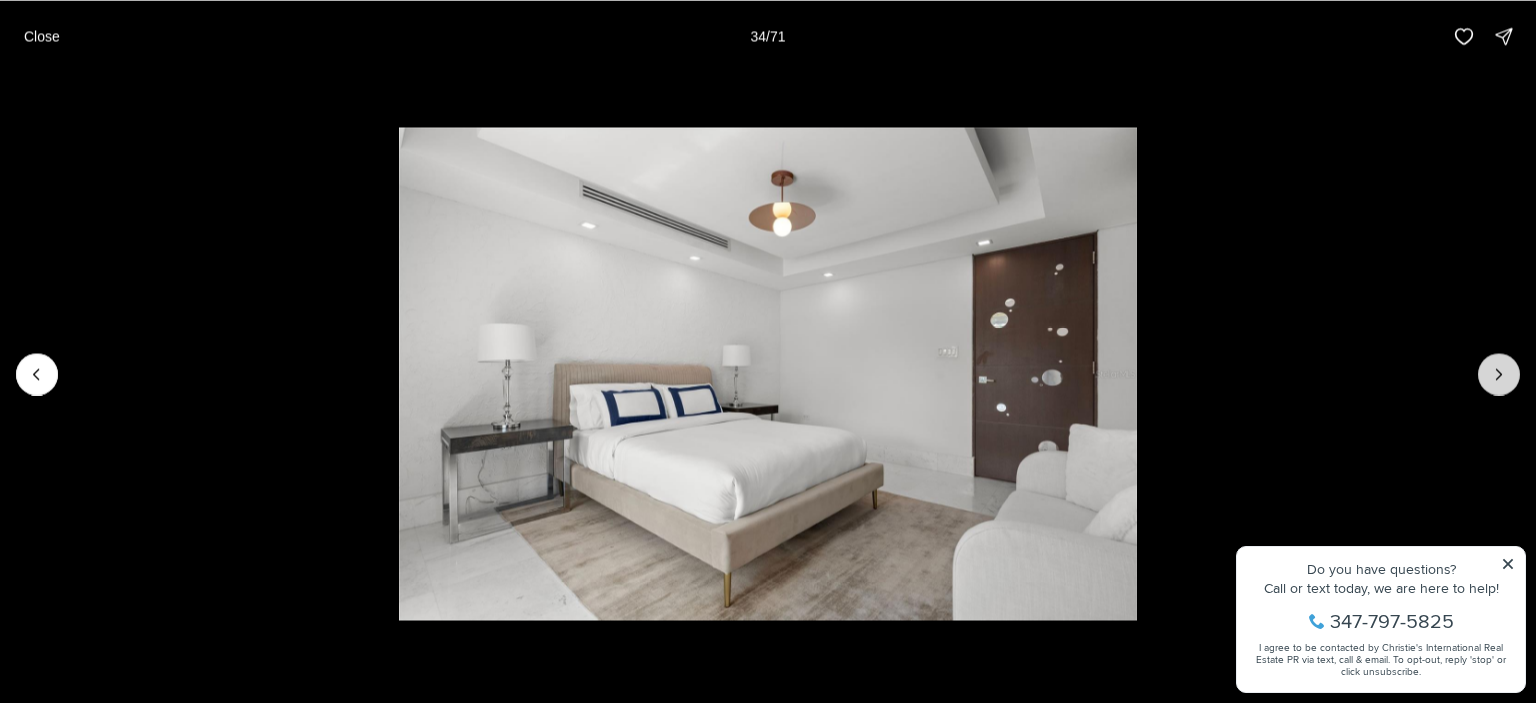 click at bounding box center [1499, 374] 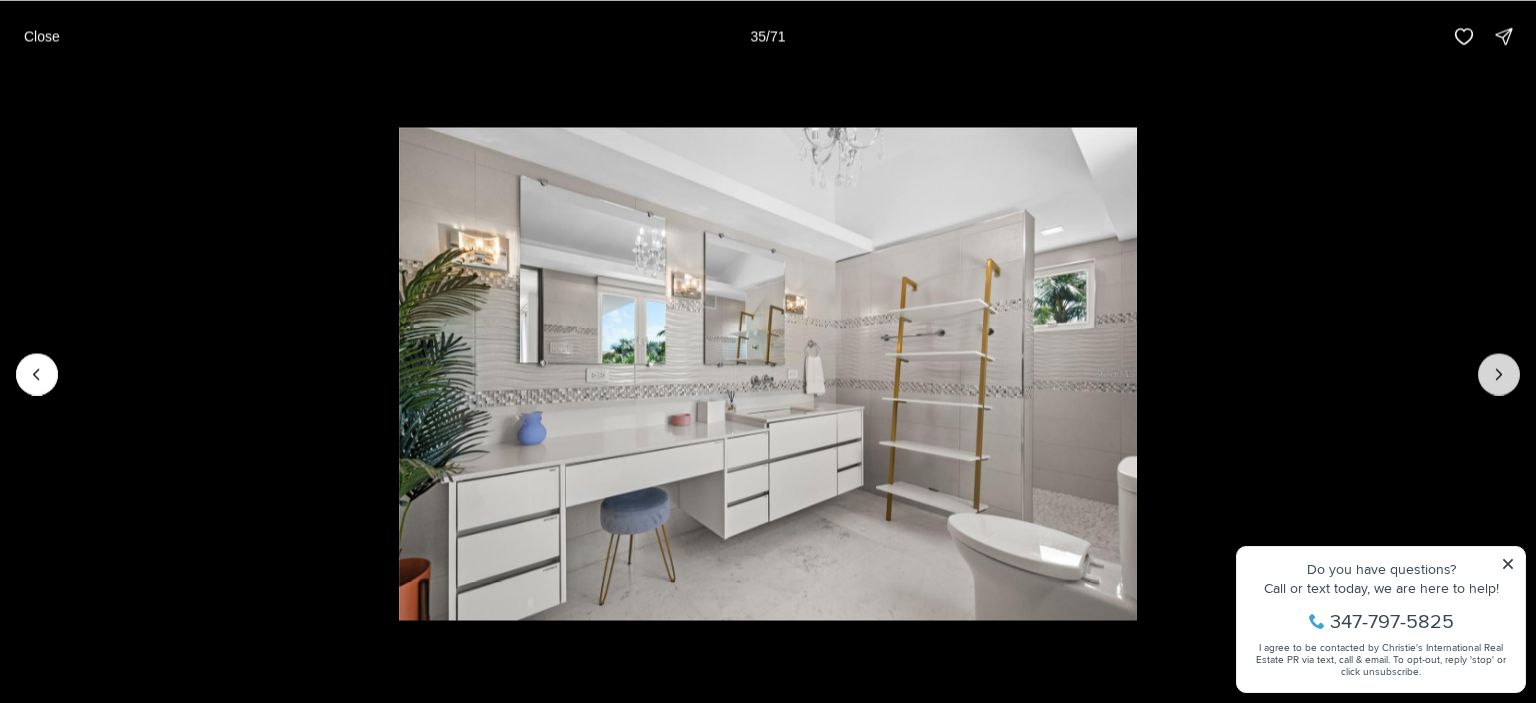 click at bounding box center (1499, 374) 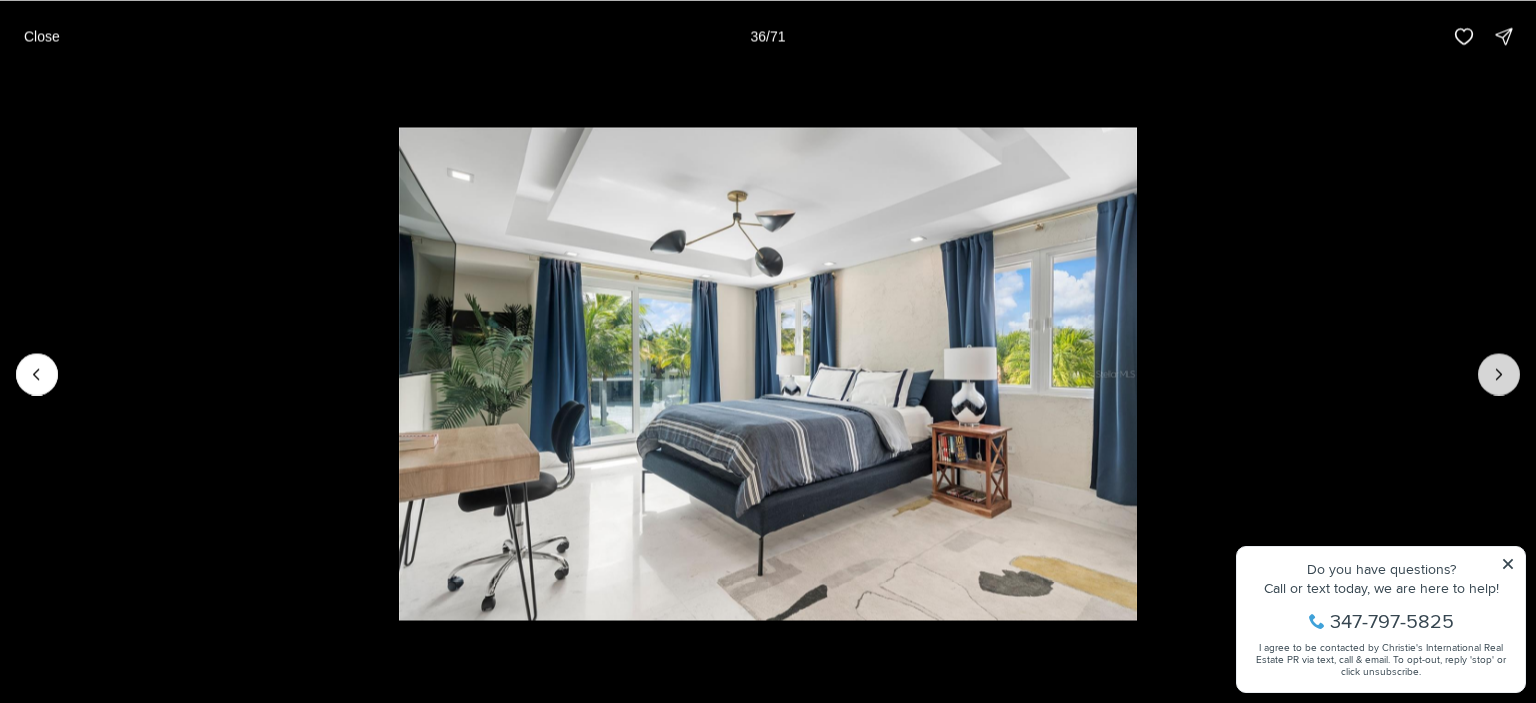 click at bounding box center [1499, 374] 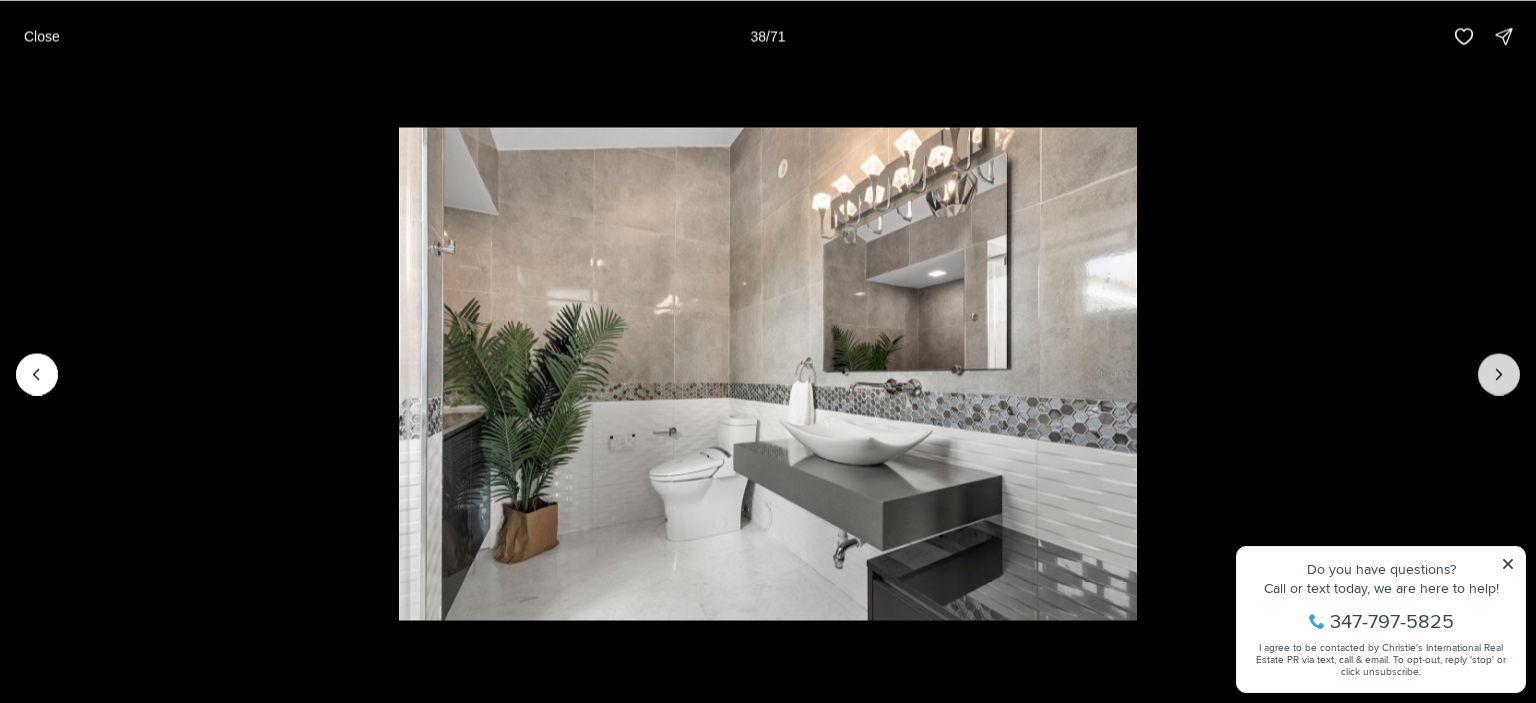 click at bounding box center (1499, 374) 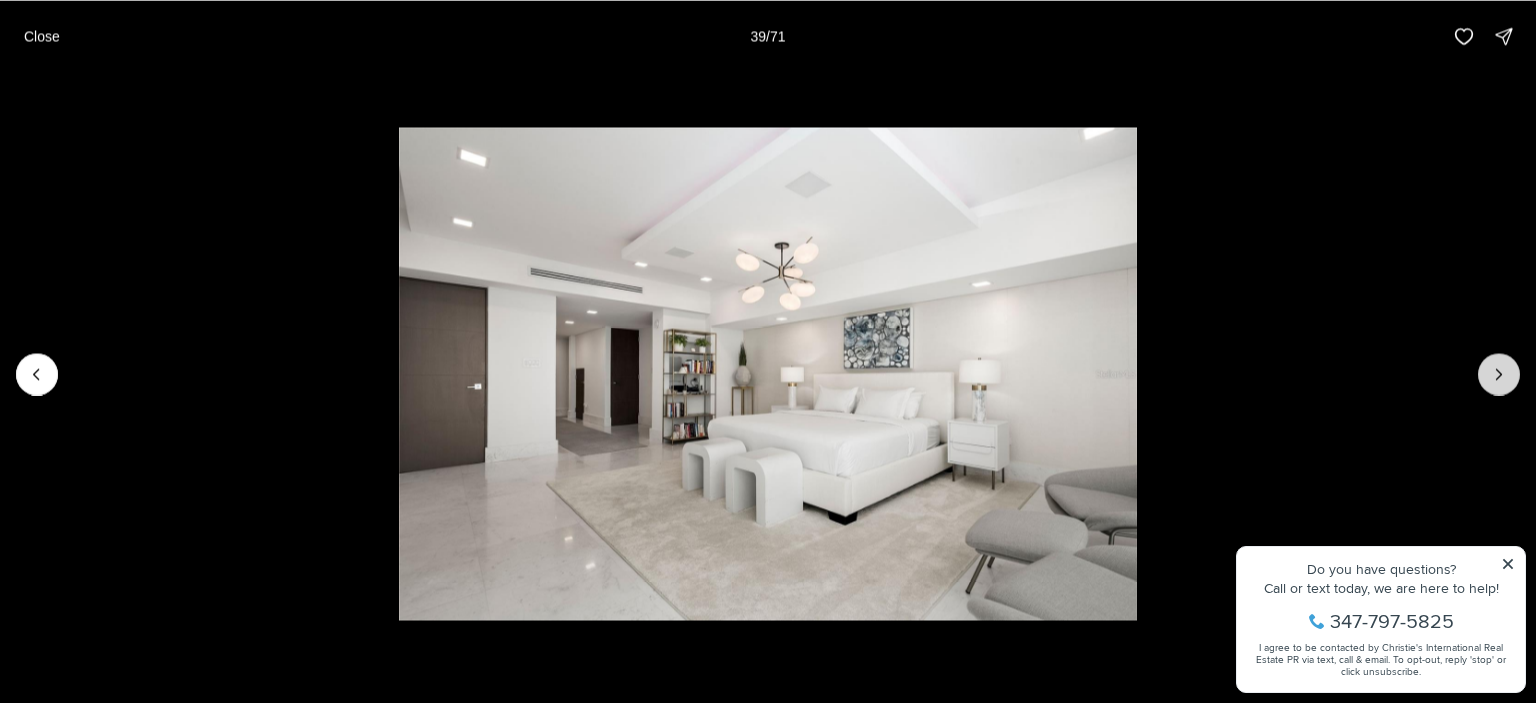 click at bounding box center [1499, 374] 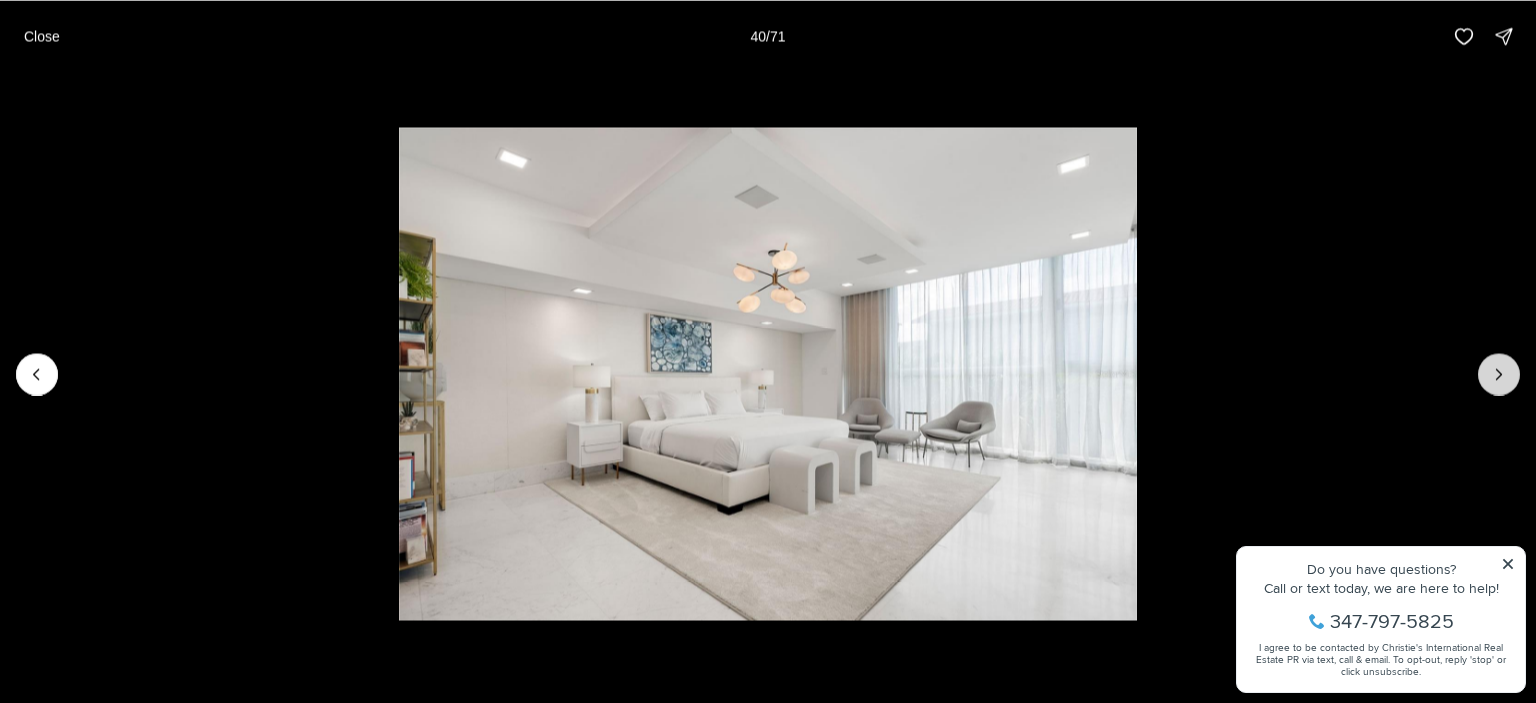 click at bounding box center (1499, 374) 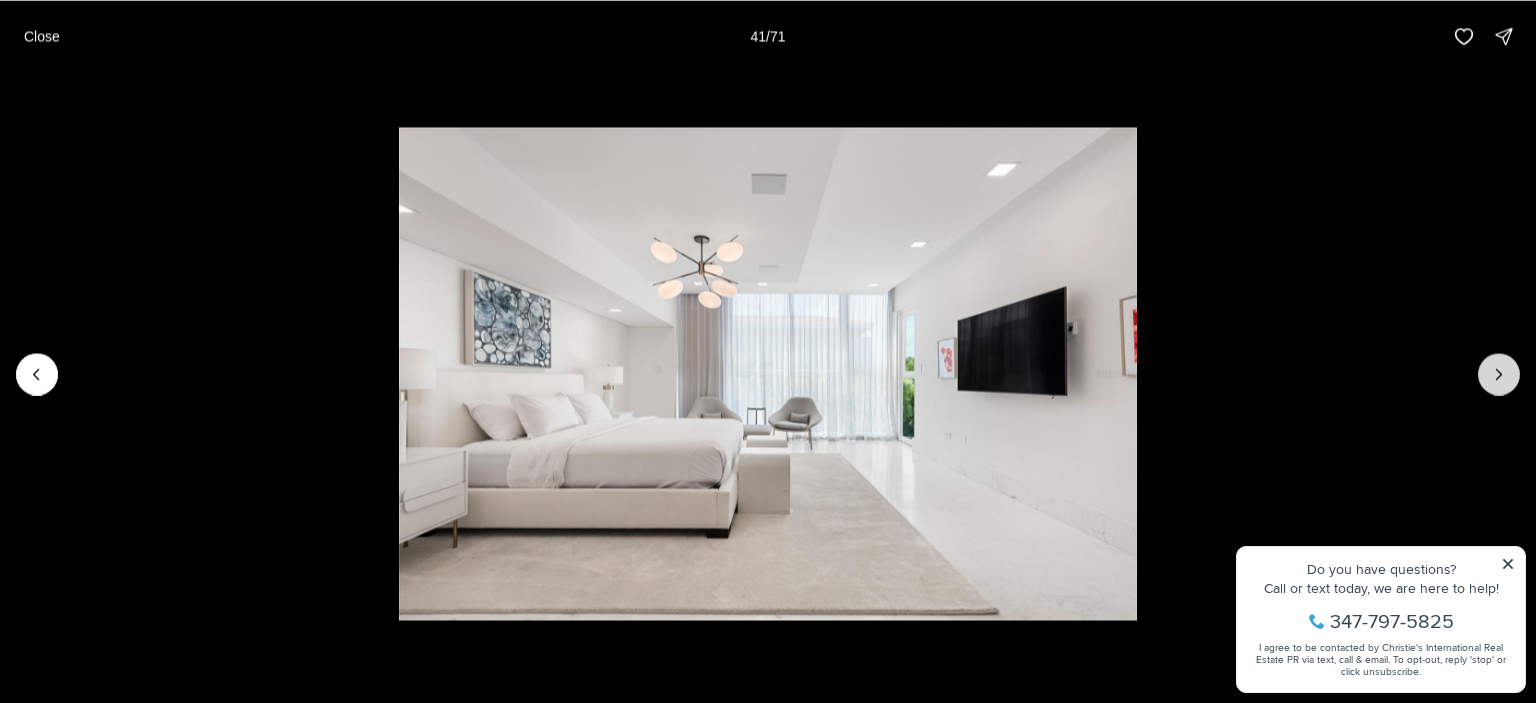 click at bounding box center [1499, 374] 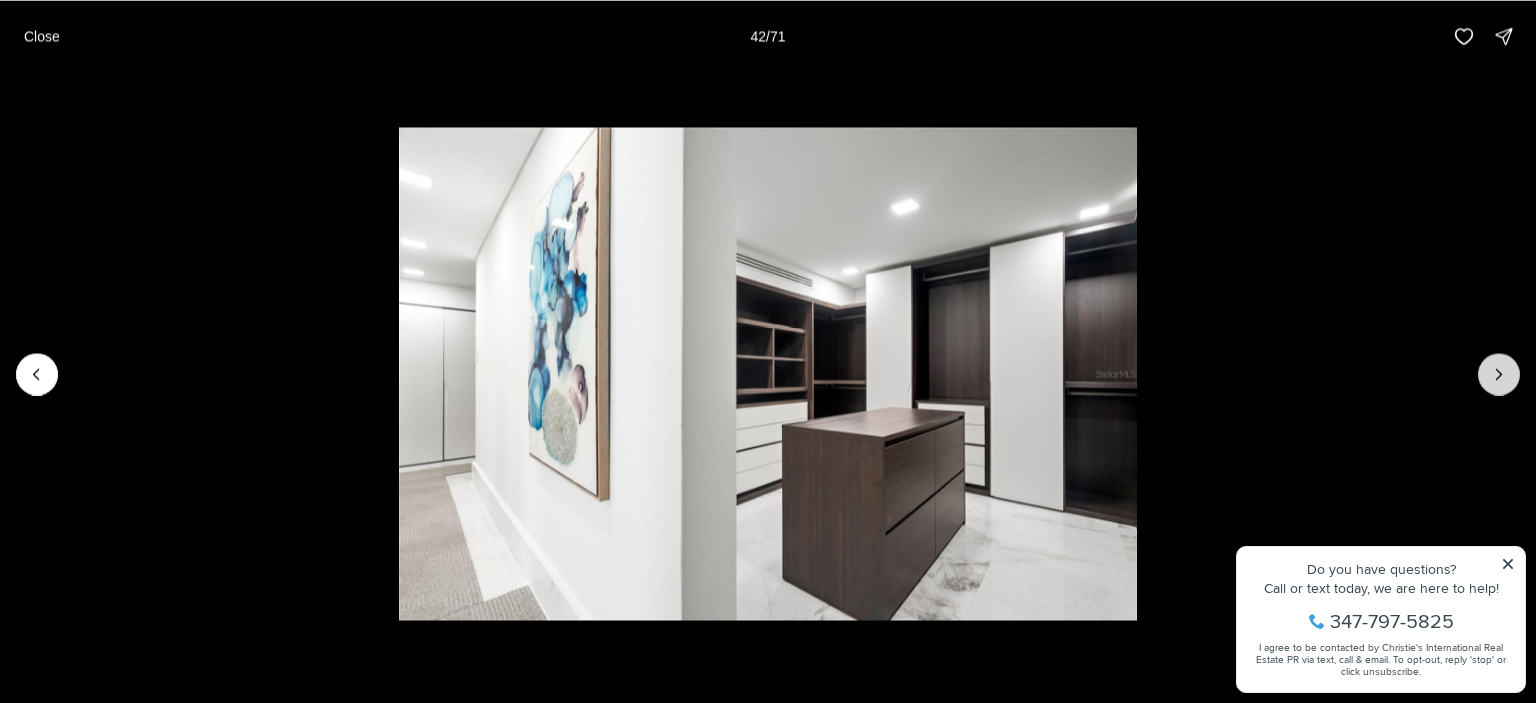 click at bounding box center (1499, 374) 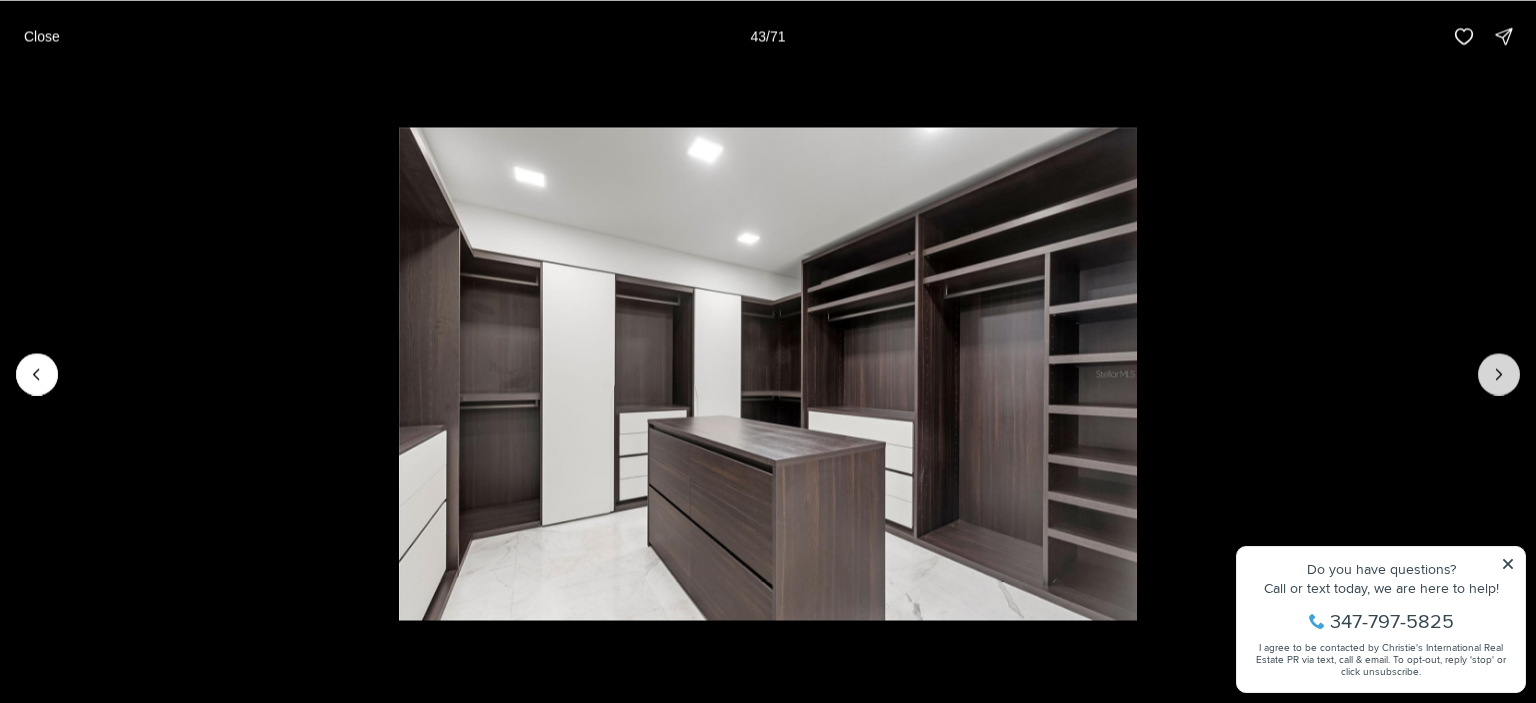 click at bounding box center (1499, 374) 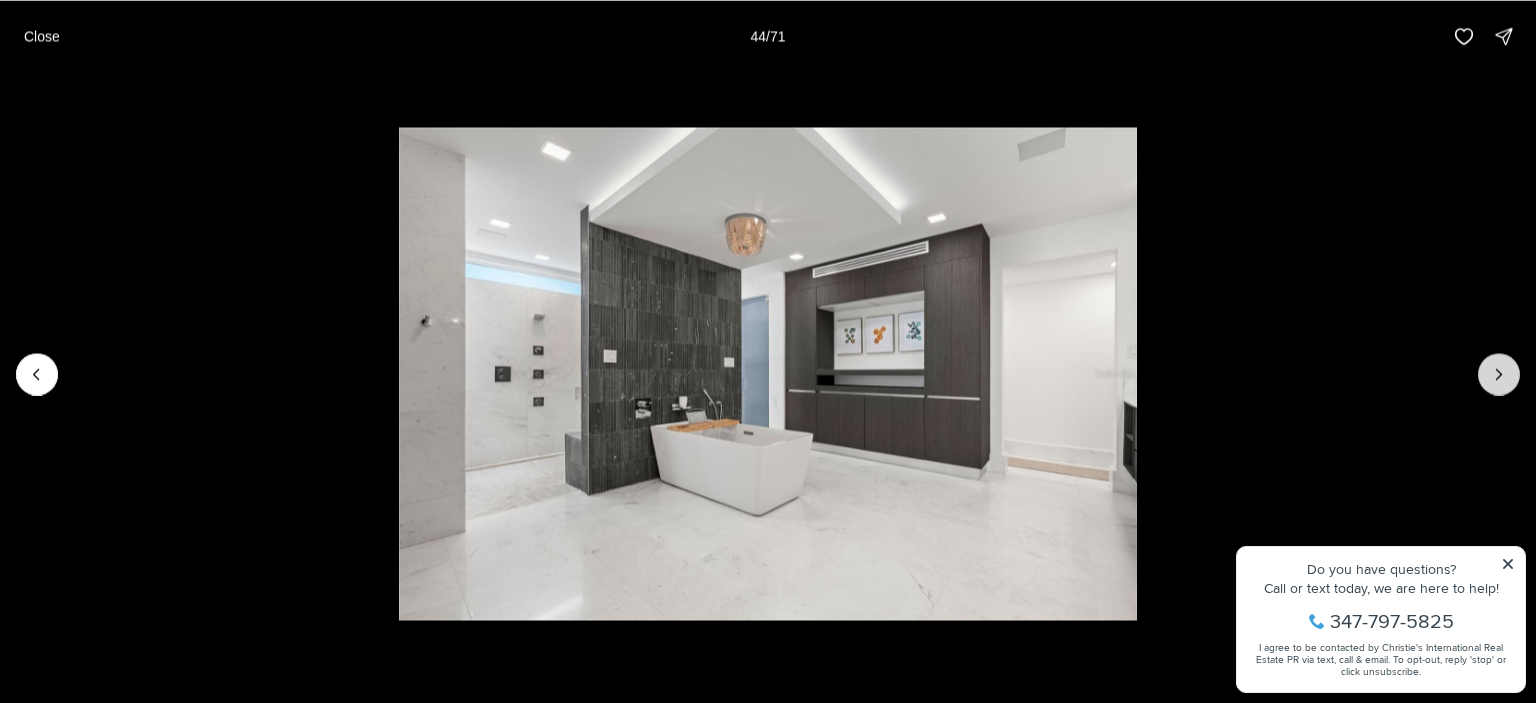 click at bounding box center [1499, 374] 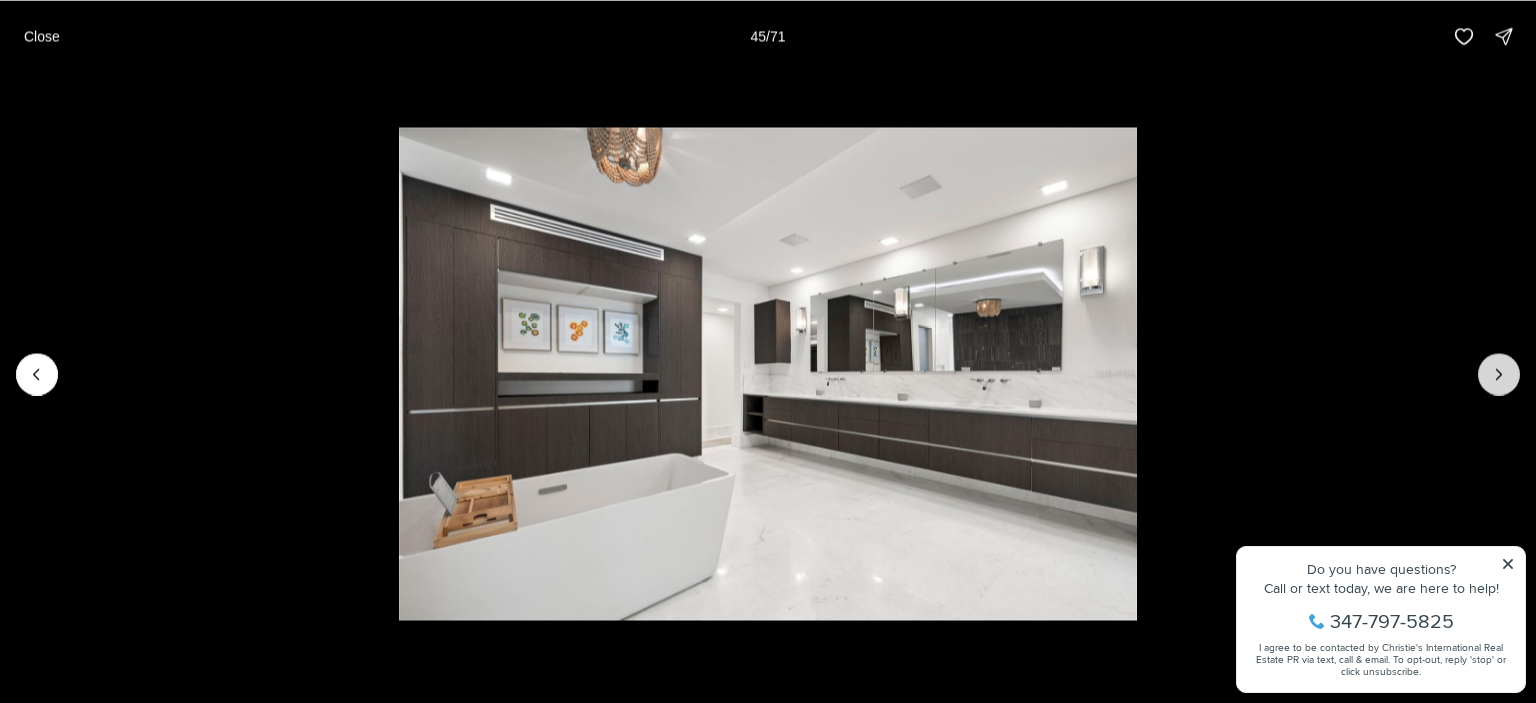 click at bounding box center (1499, 374) 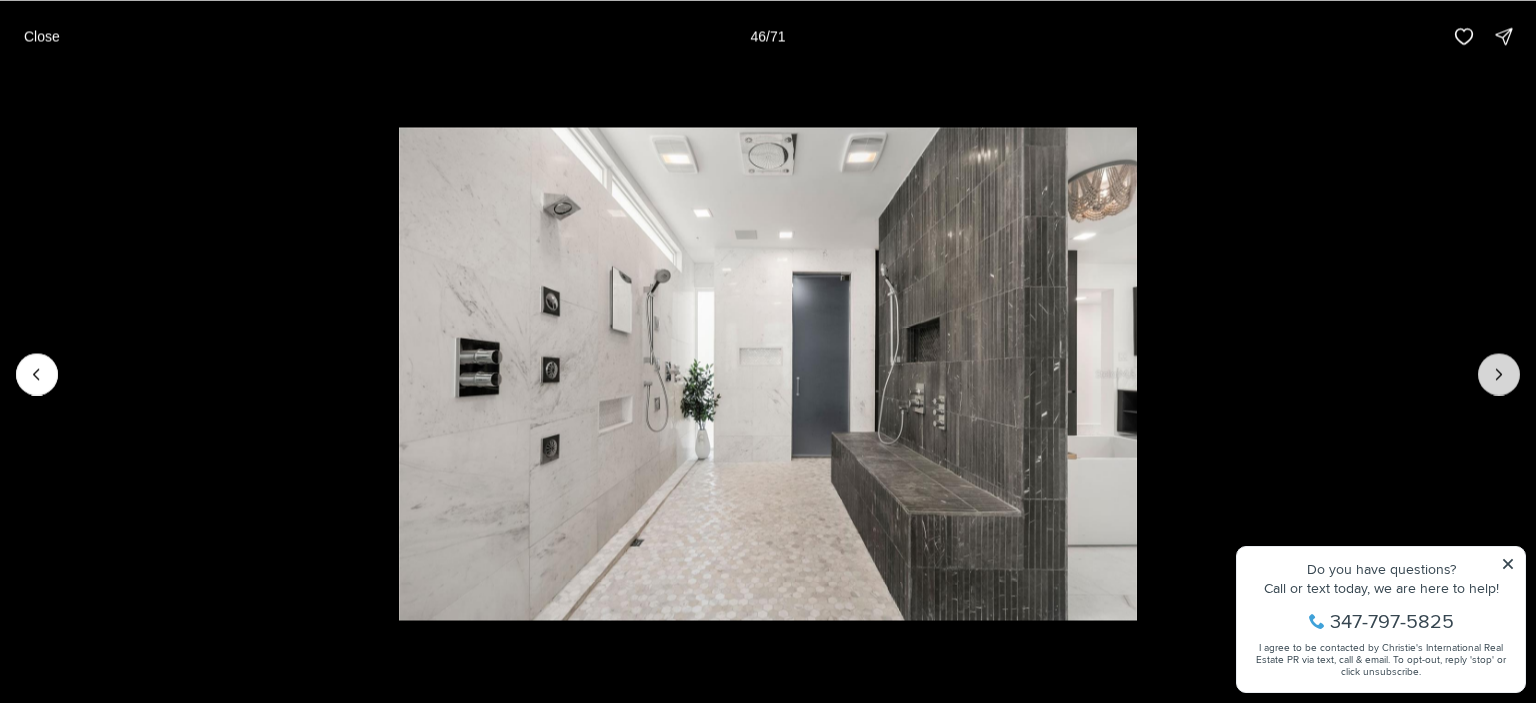 click at bounding box center [1499, 374] 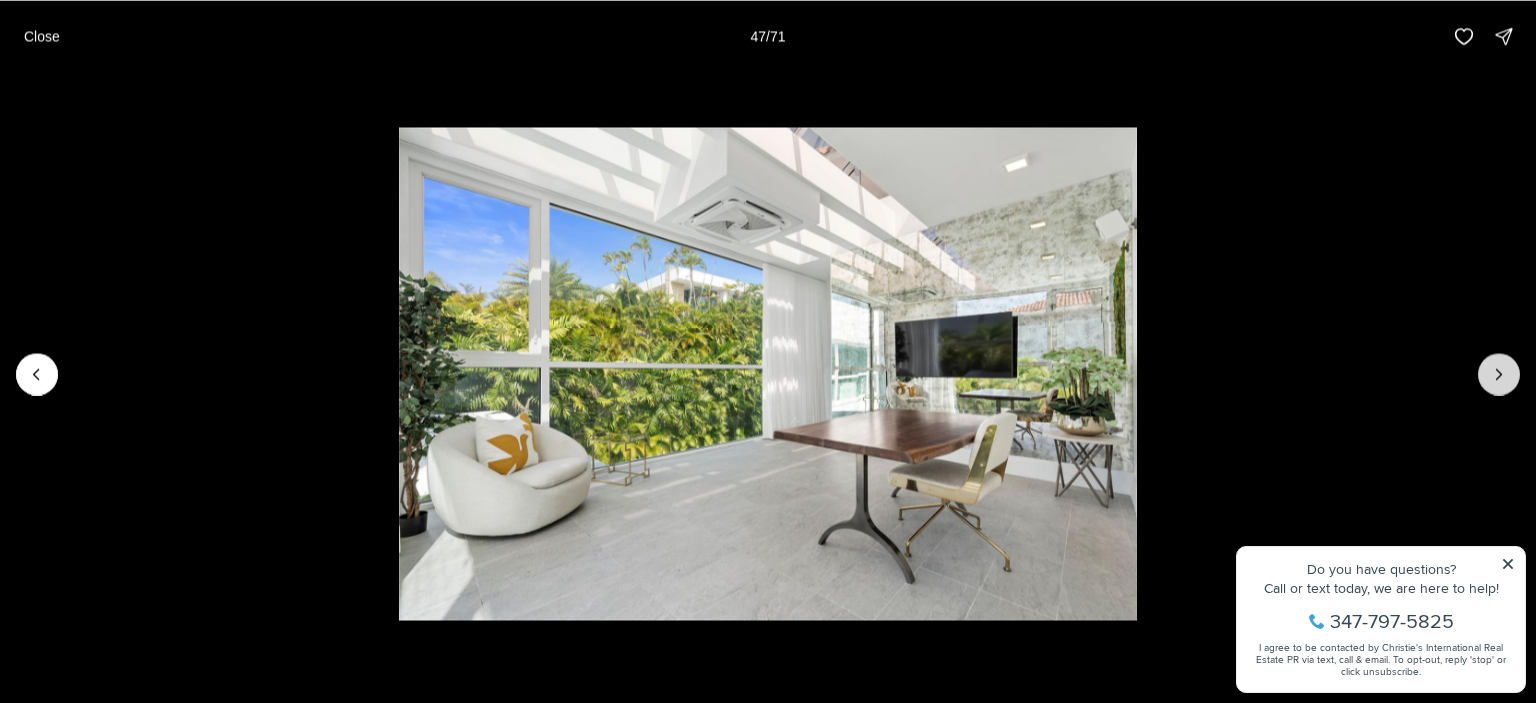 click at bounding box center [1499, 374] 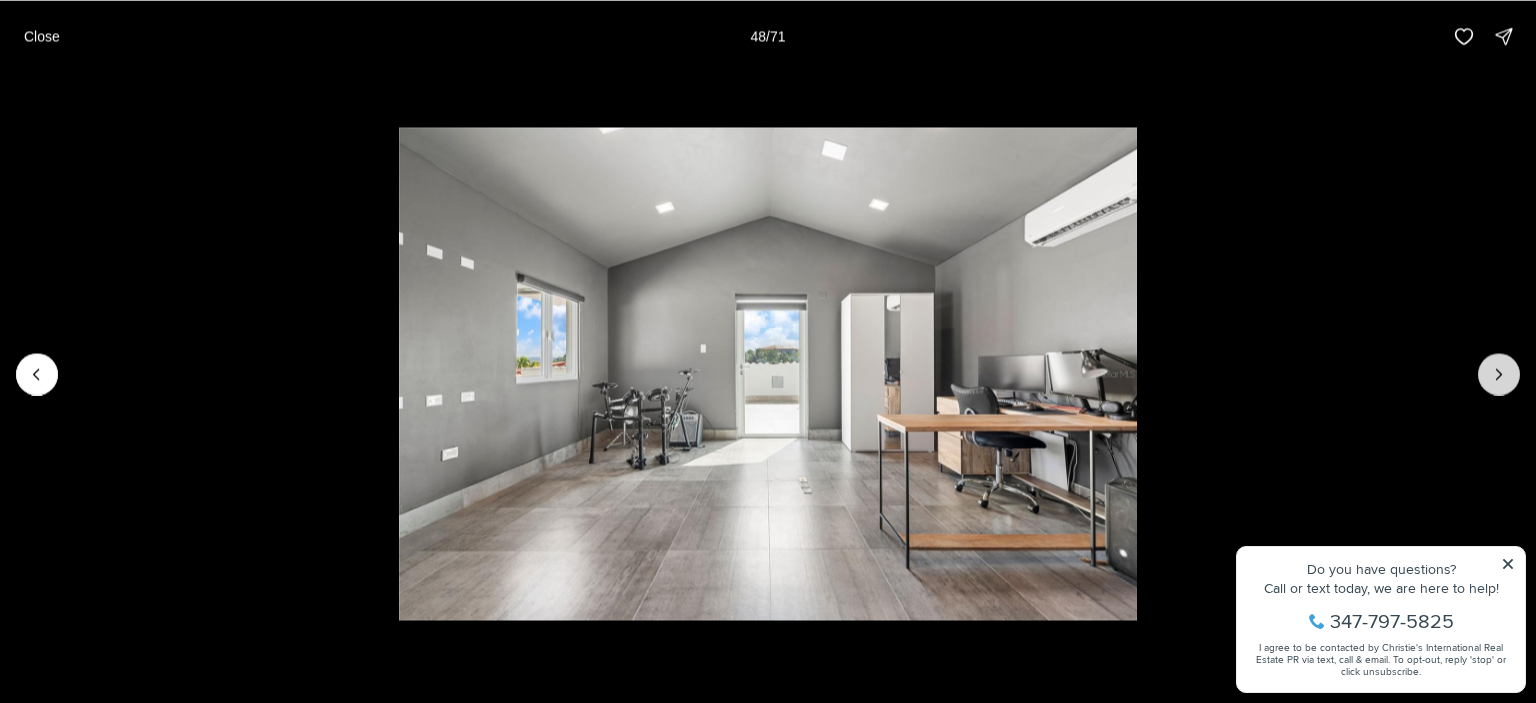 click at bounding box center [1499, 374] 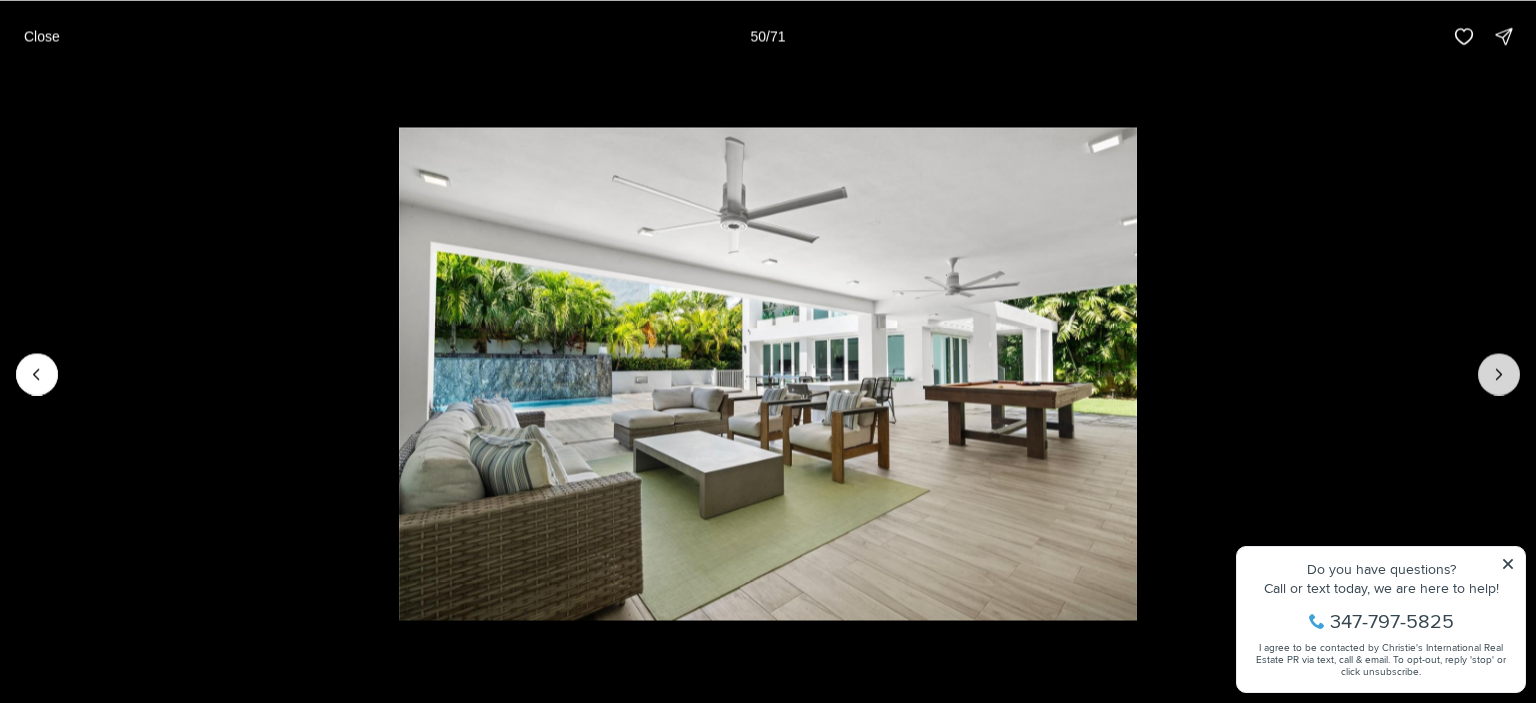 click at bounding box center (1499, 374) 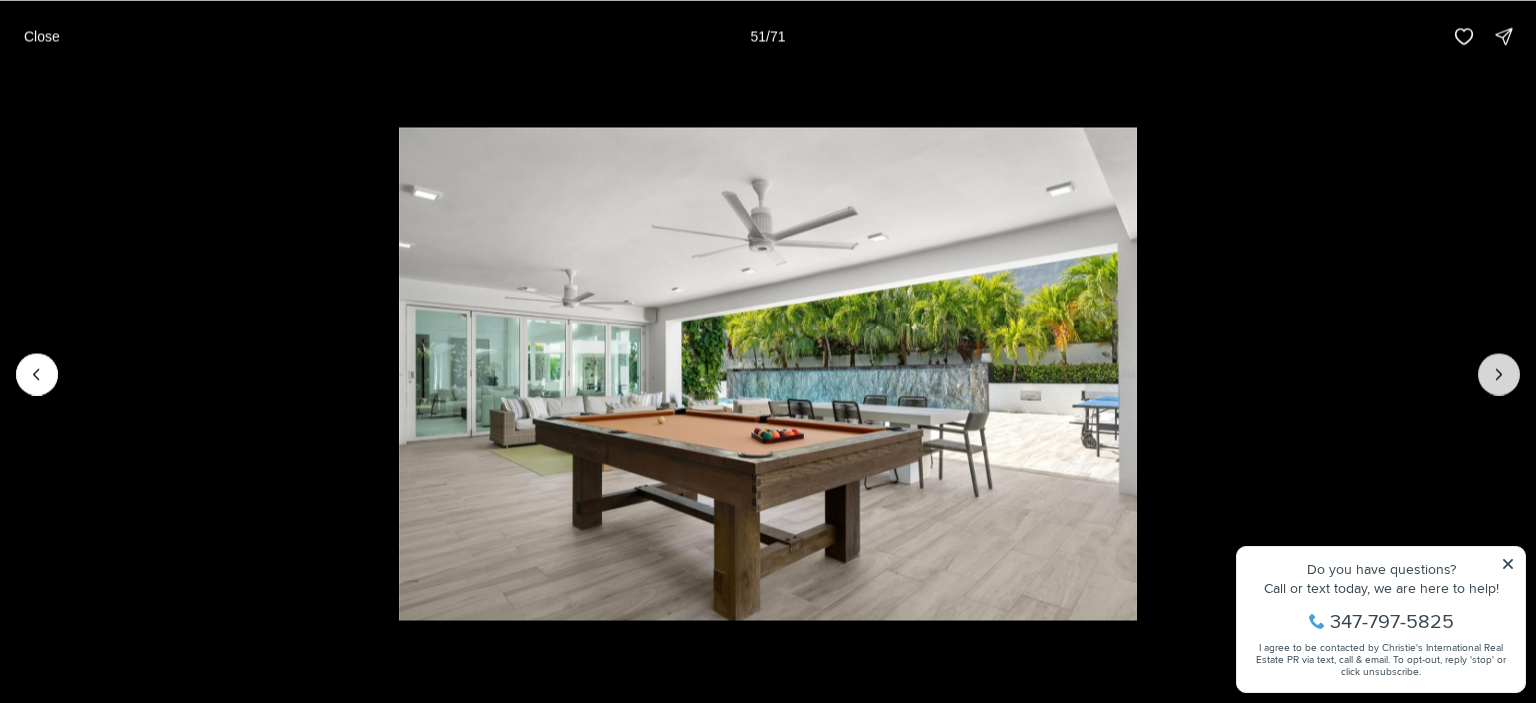 click at bounding box center (1499, 374) 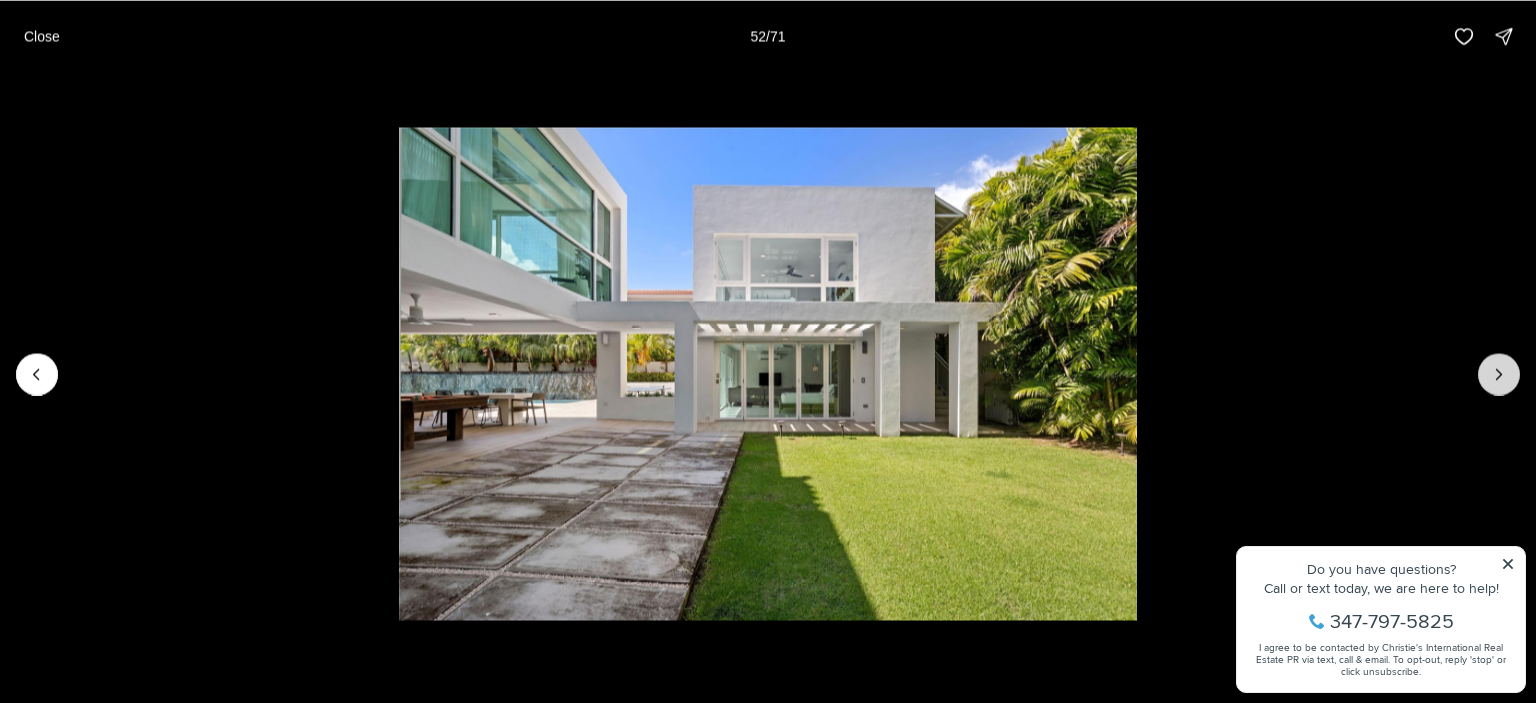 click at bounding box center [1499, 374] 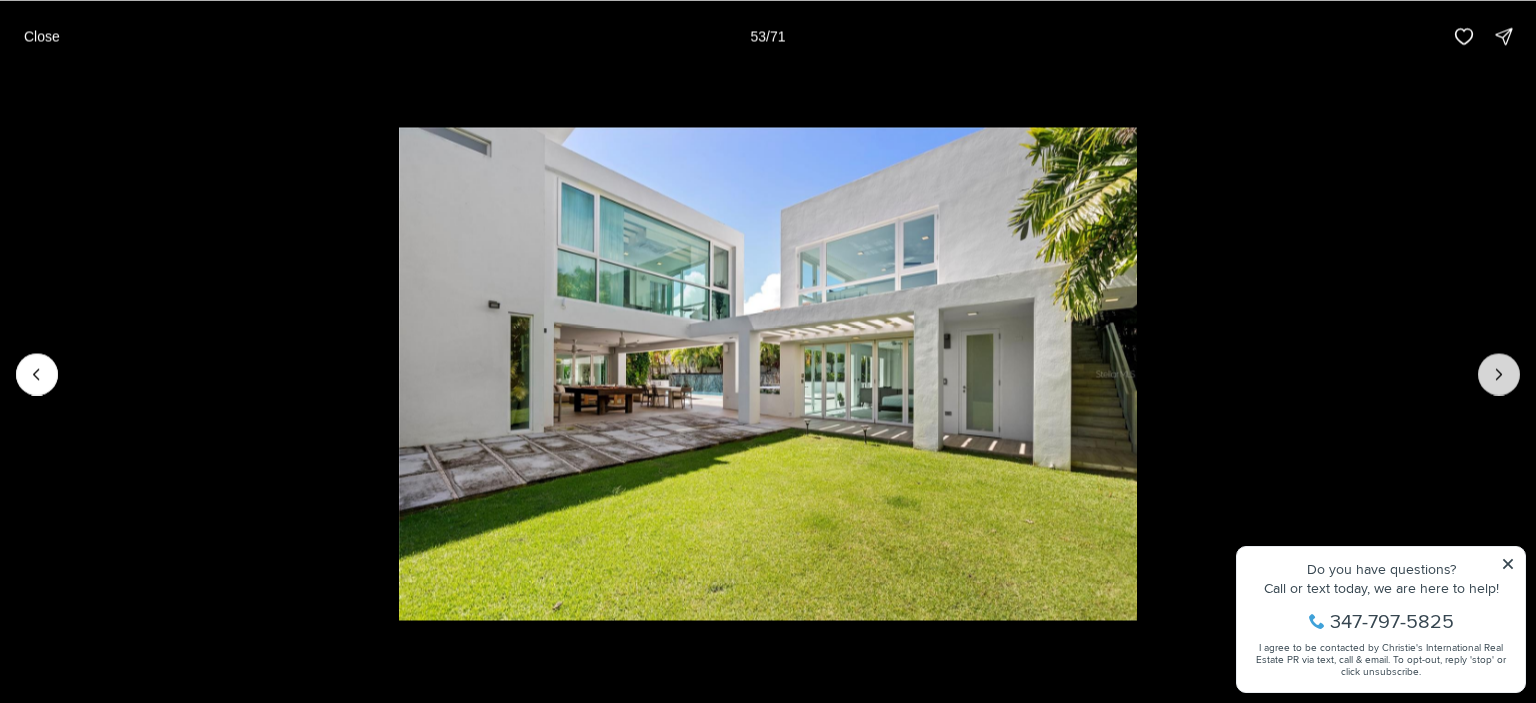 click at bounding box center [1499, 374] 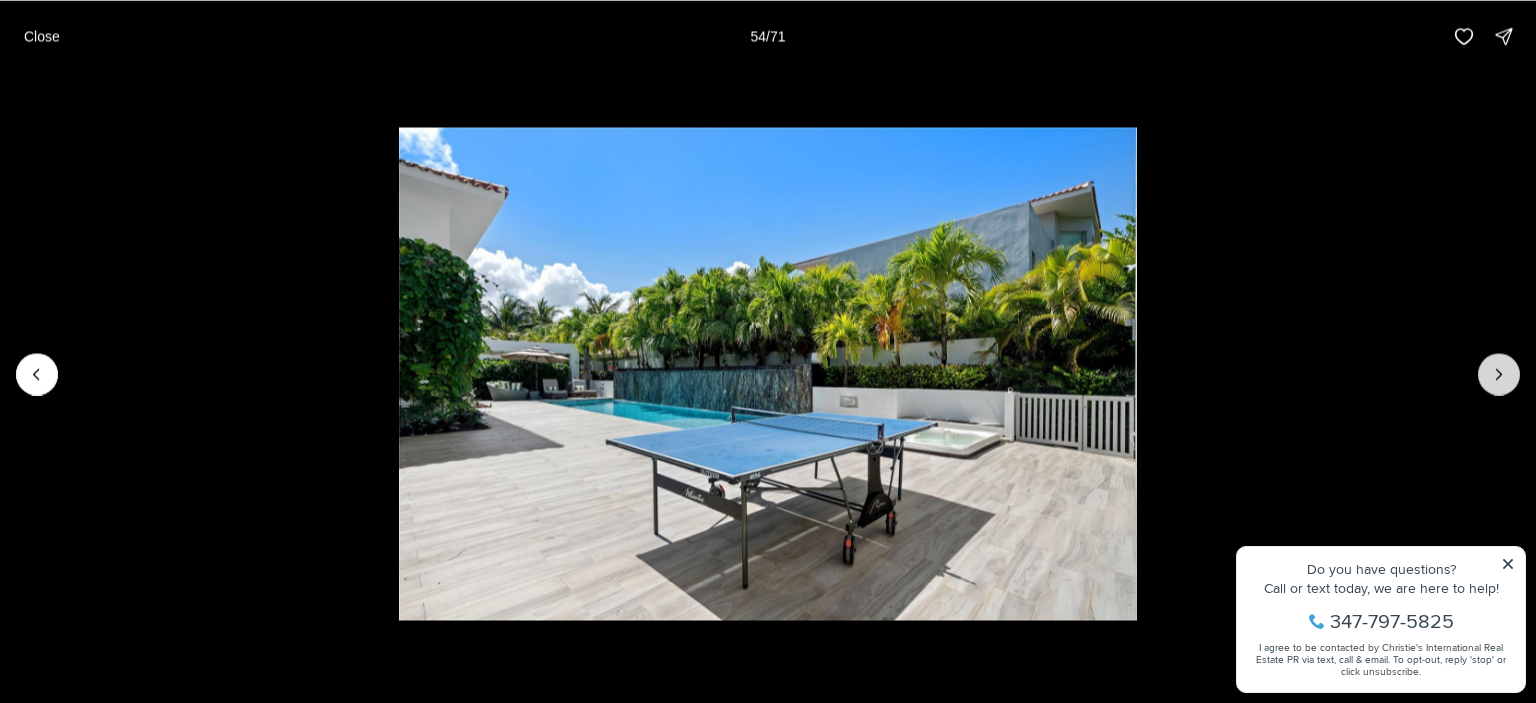 click at bounding box center (1499, 374) 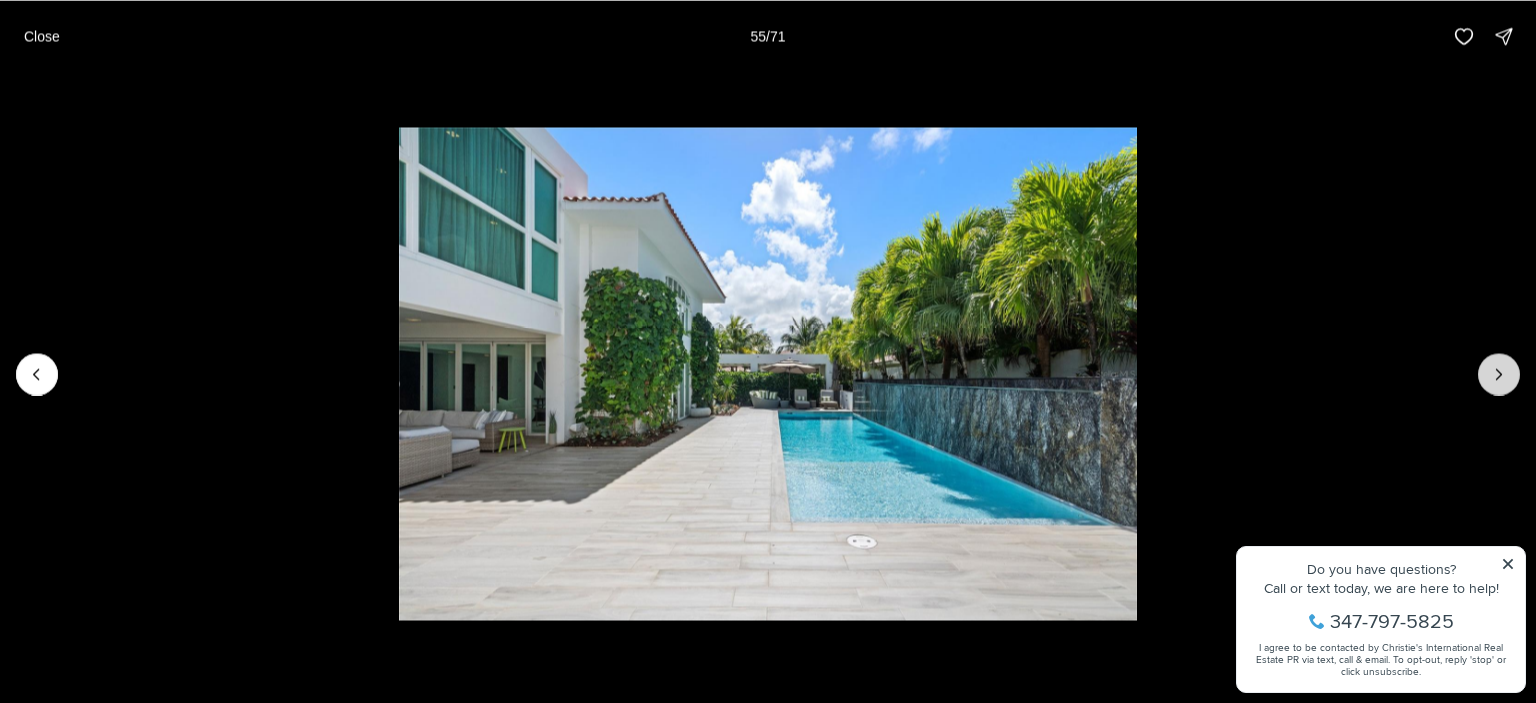 click at bounding box center [1499, 374] 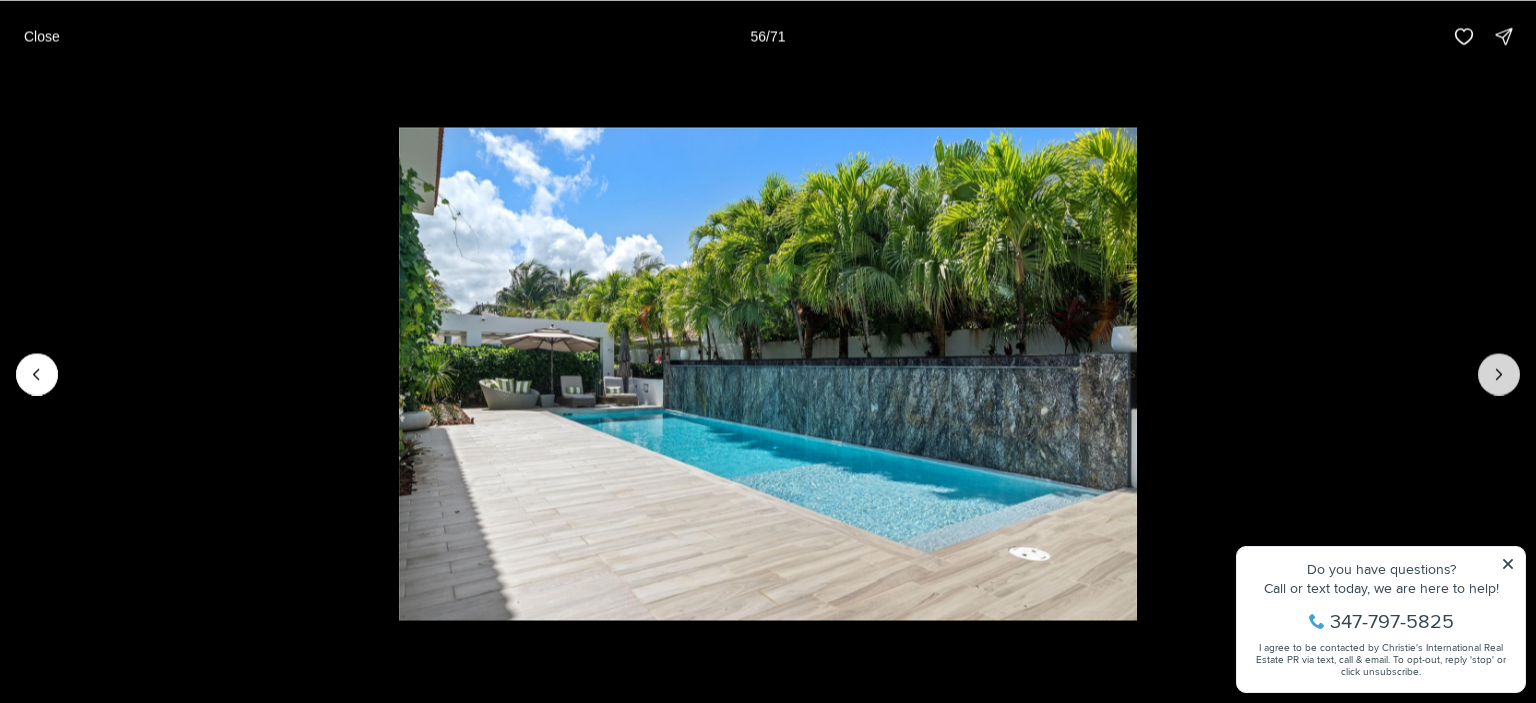 click at bounding box center [1499, 374] 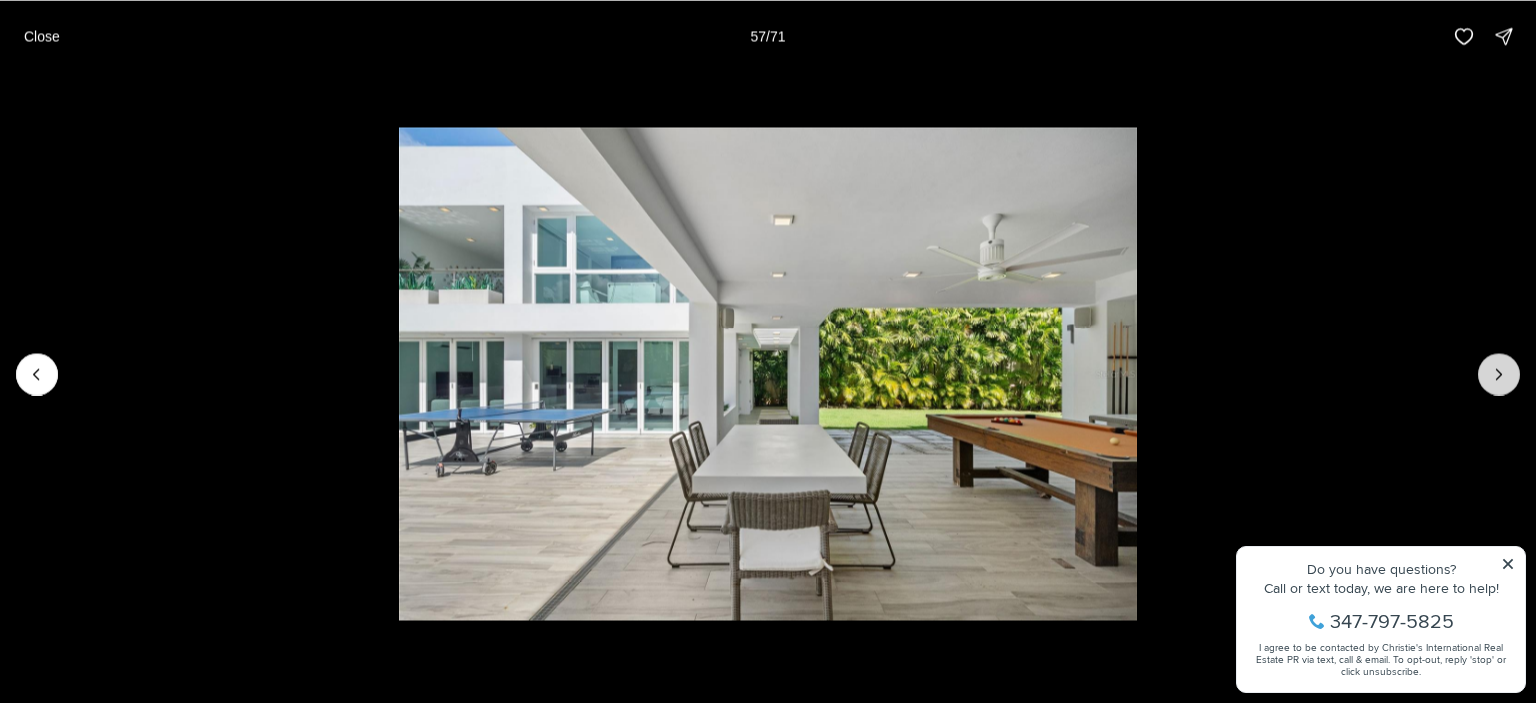 click at bounding box center [1499, 374] 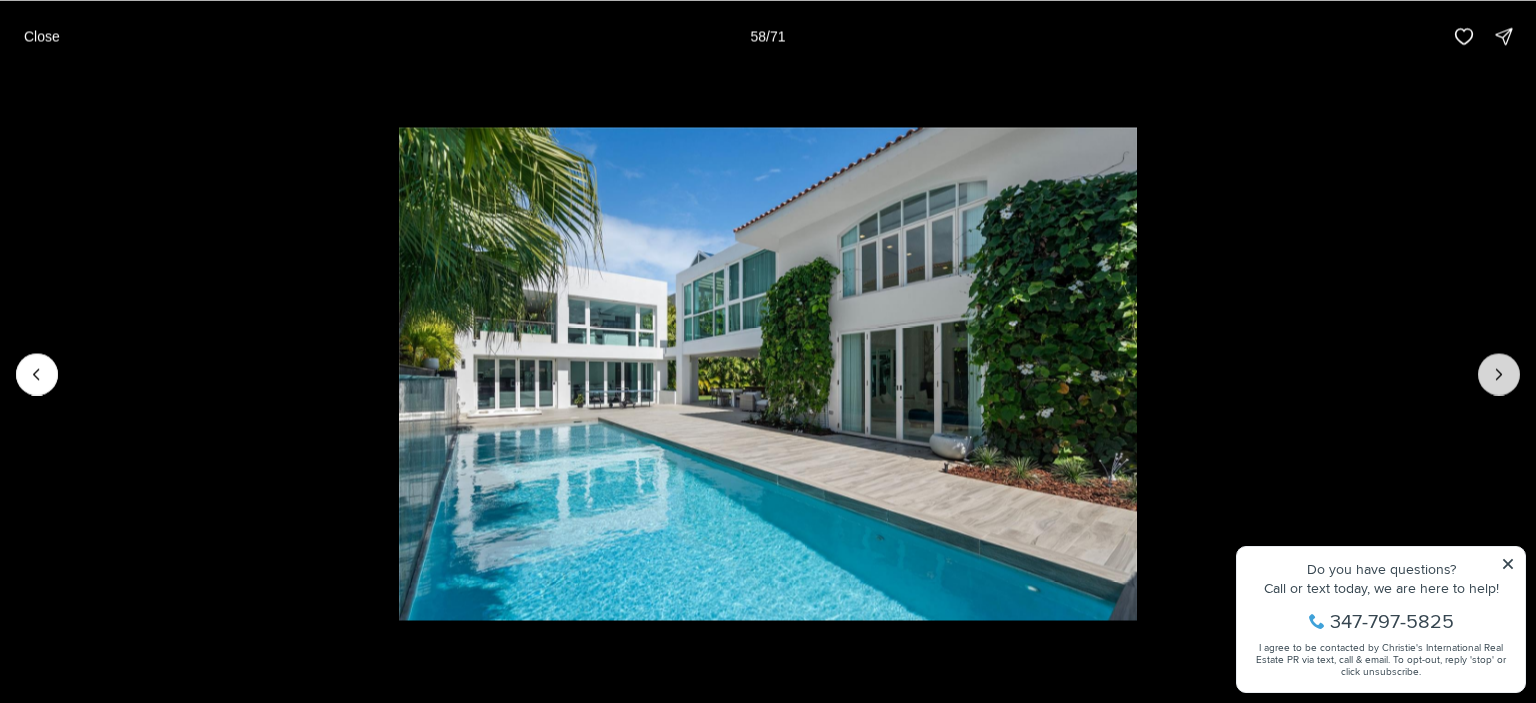 click at bounding box center [1499, 374] 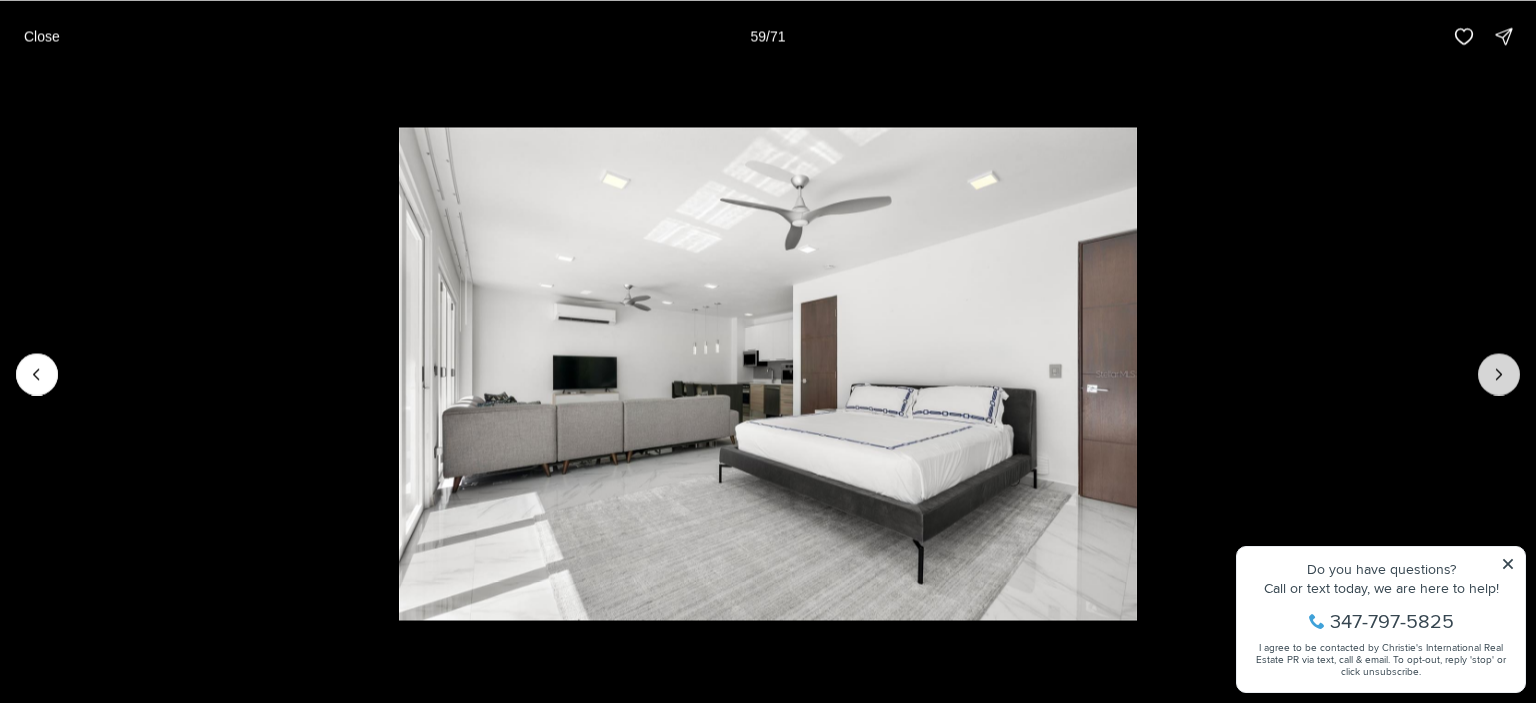 click at bounding box center (1499, 374) 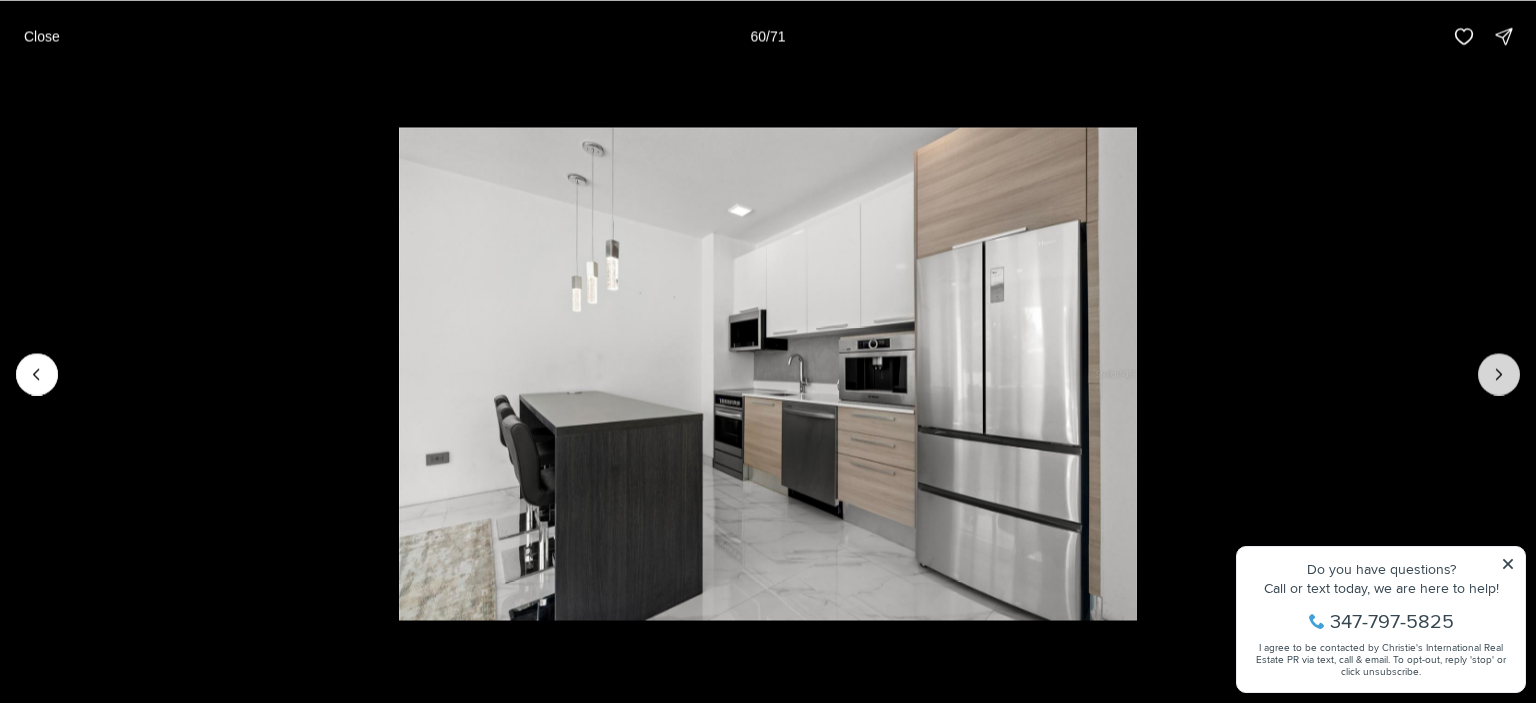 click at bounding box center [1499, 374] 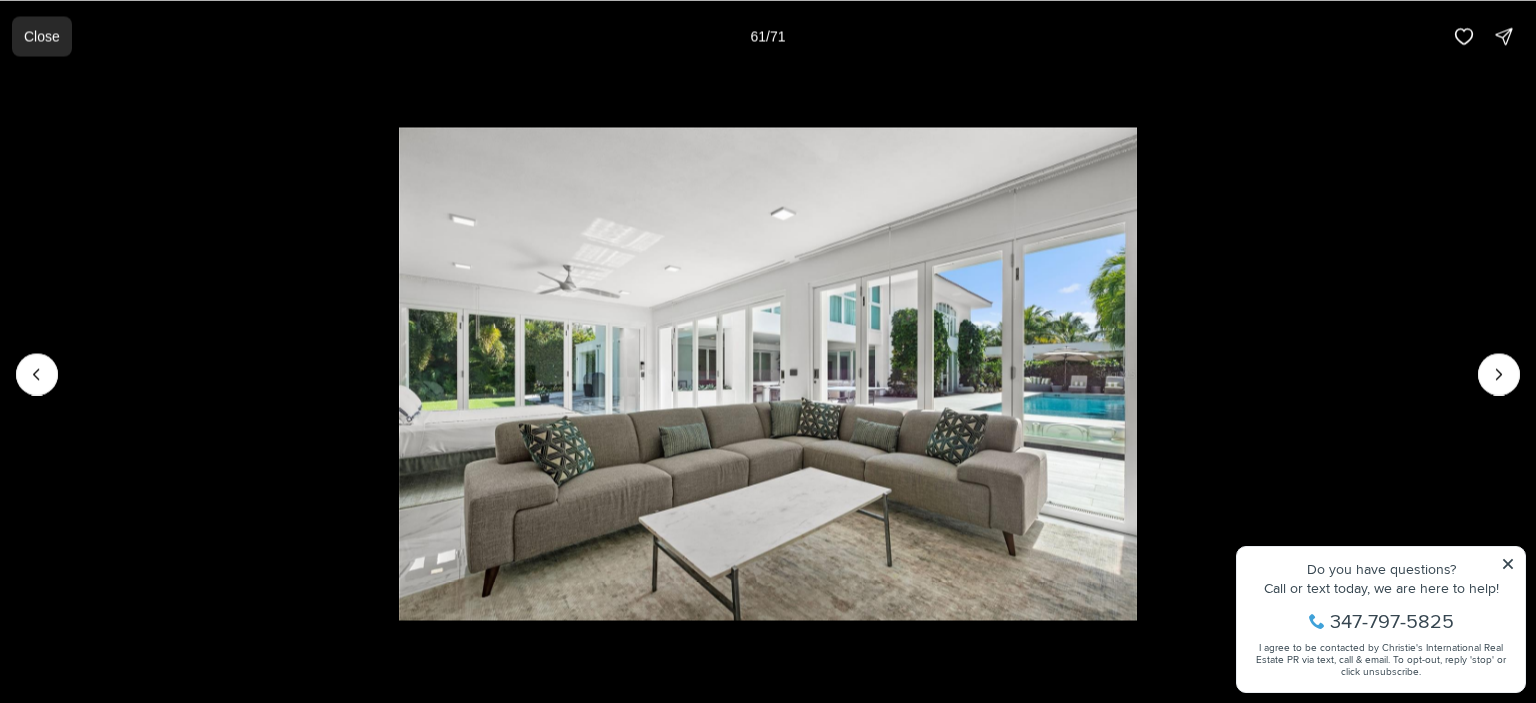 click on "Close" at bounding box center (42, 36) 